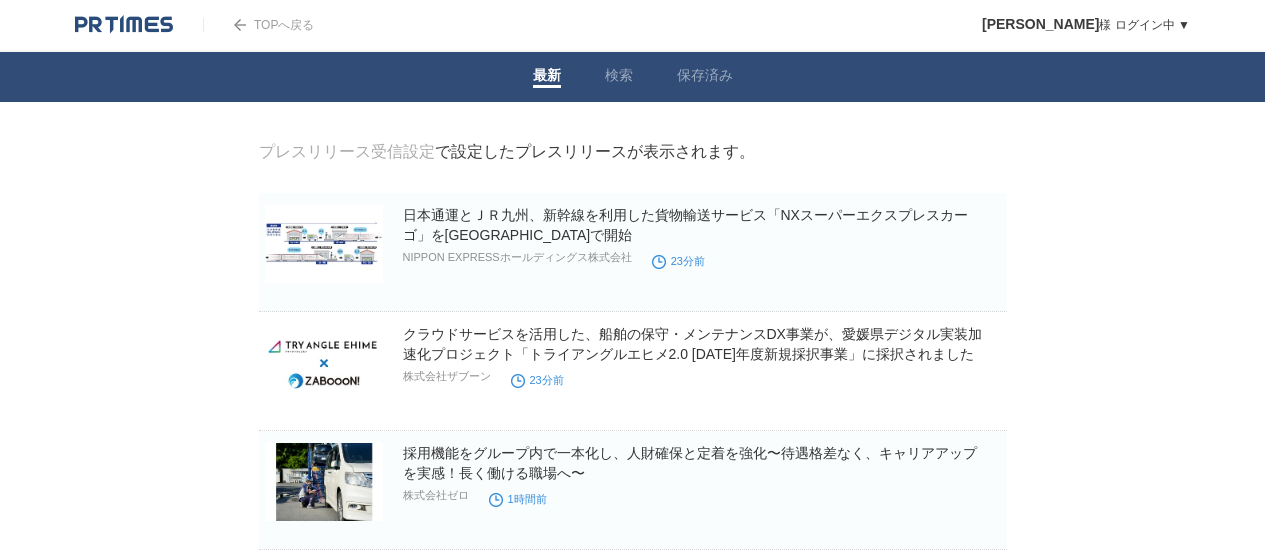 scroll, scrollTop: 0, scrollLeft: 0, axis: both 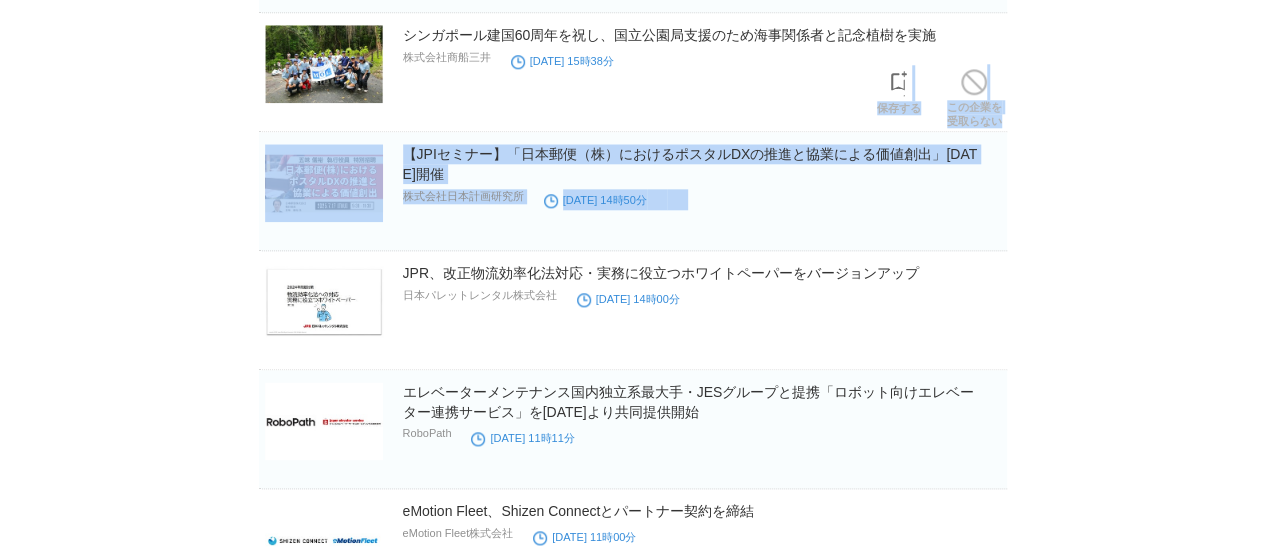 drag, startPoint x: 759, startPoint y: 207, endPoint x: 714, endPoint y: 77, distance: 137.56816 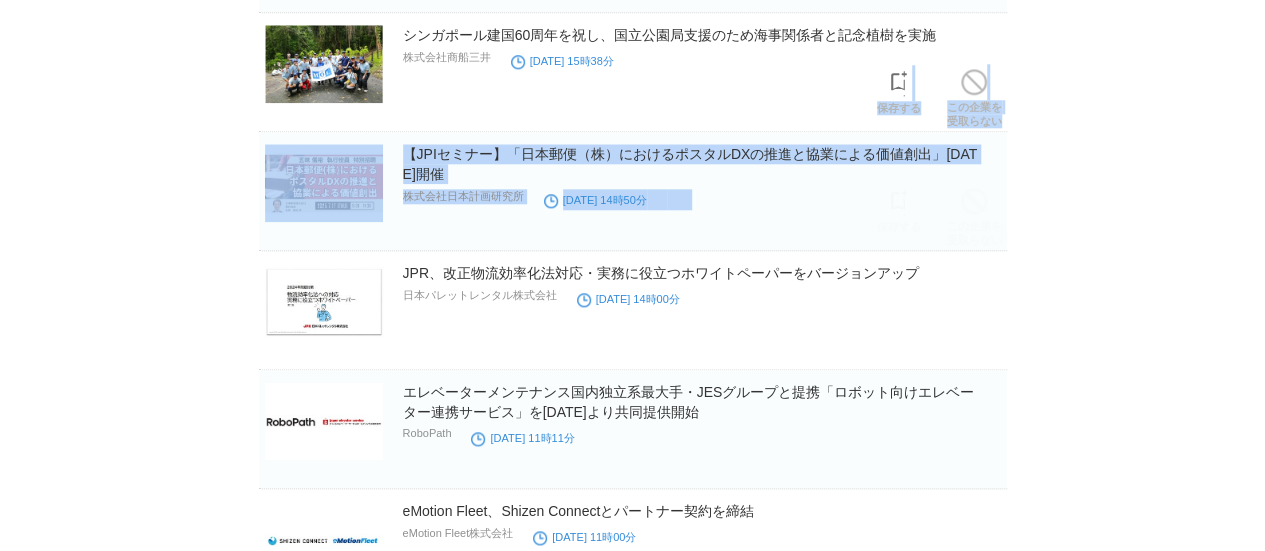 drag, startPoint x: 714, startPoint y: 77, endPoint x: 791, endPoint y: 231, distance: 172.17723 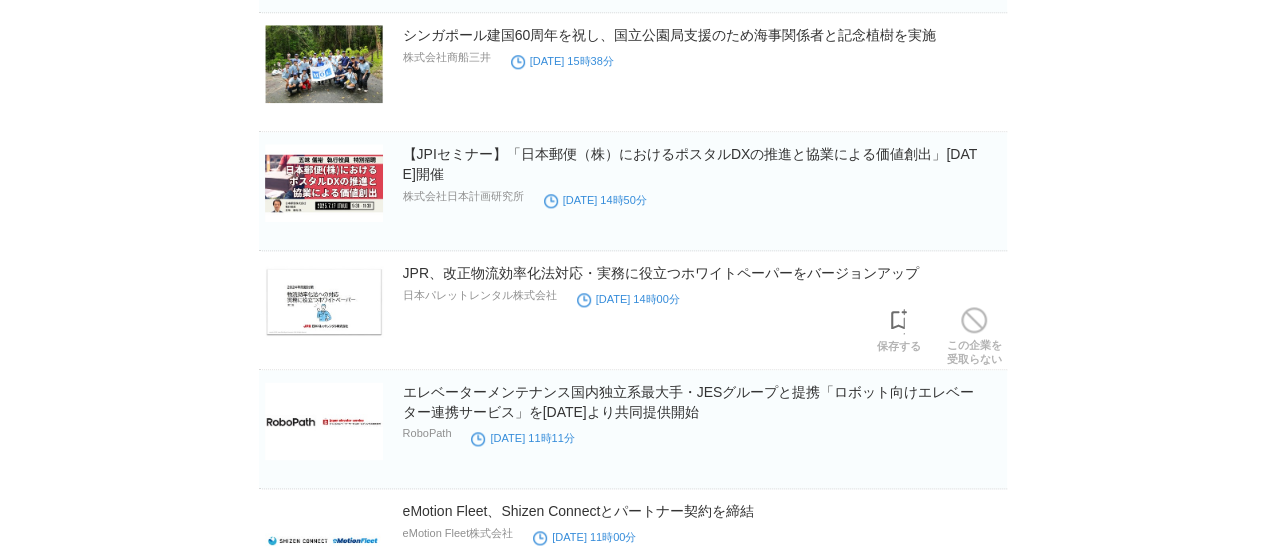 click on "JPR、改正物流効率化法対応・実務に役立つホワイトペーパーをバージョンアップ
日本パレットレンタル株式会社
2025年7月4日 14時00分
保存する
この企業を 受取らない" at bounding box center (633, 316) 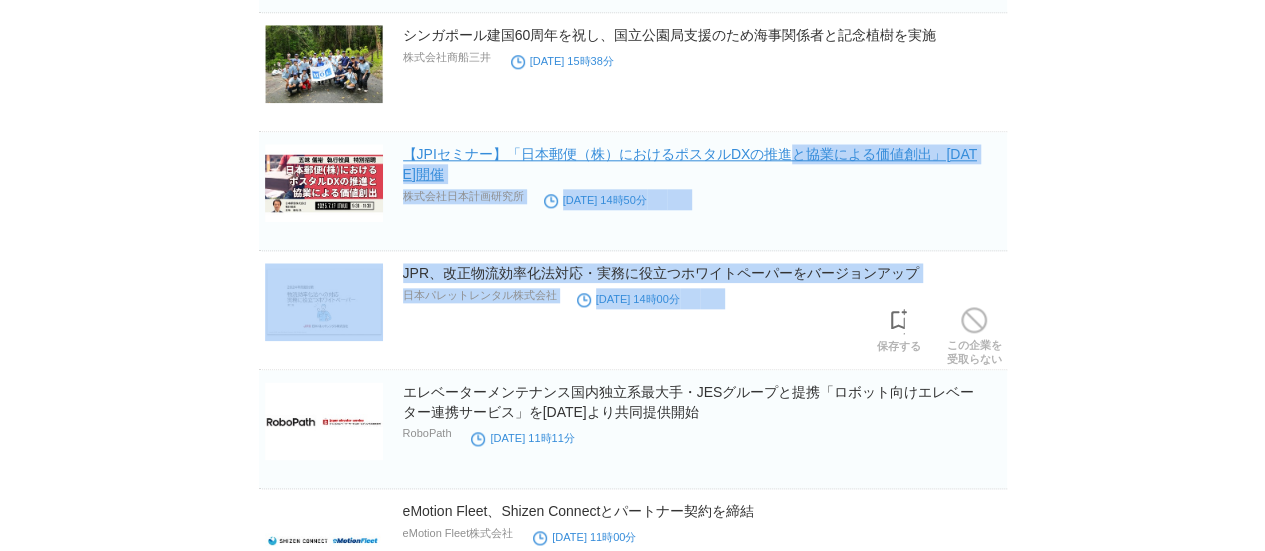 drag, startPoint x: 777, startPoint y: 324, endPoint x: 784, endPoint y: 133, distance: 191.12823 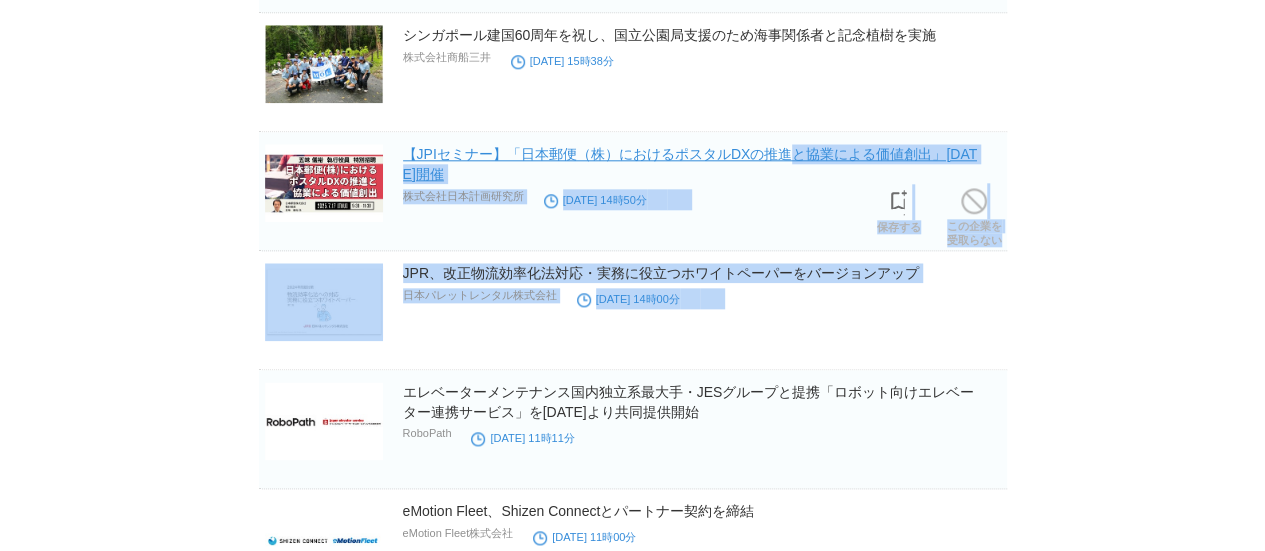 click on "【JPIセミナー】「日本郵便（株）におけるポスタルDXの推進と協業による価値創出」7月17日(木)開催" at bounding box center (690, 164) 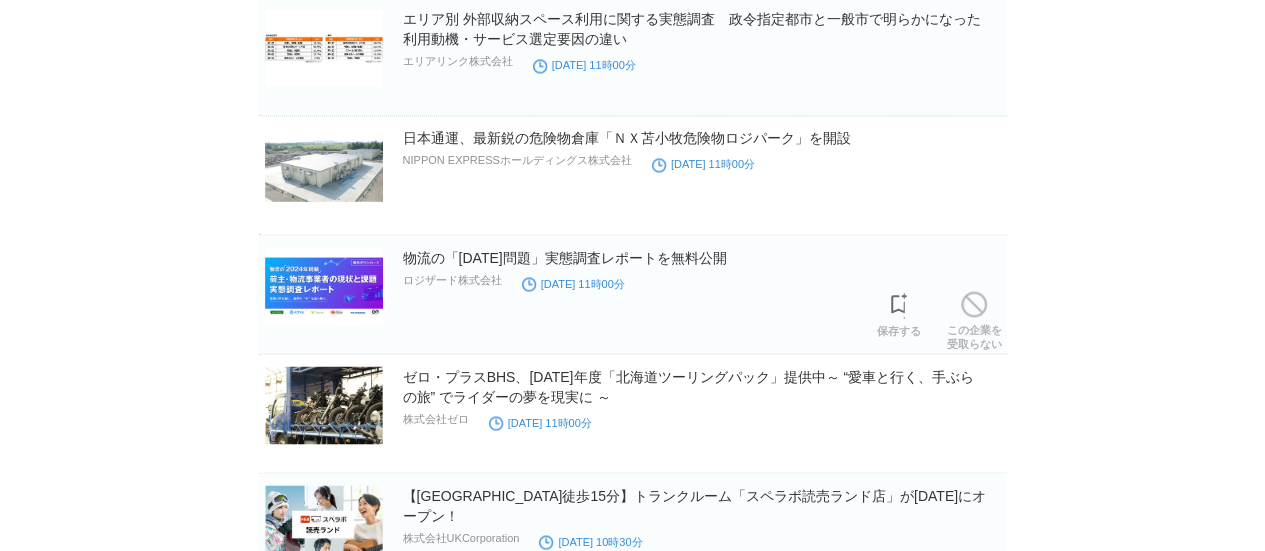 scroll, scrollTop: 9239, scrollLeft: 0, axis: vertical 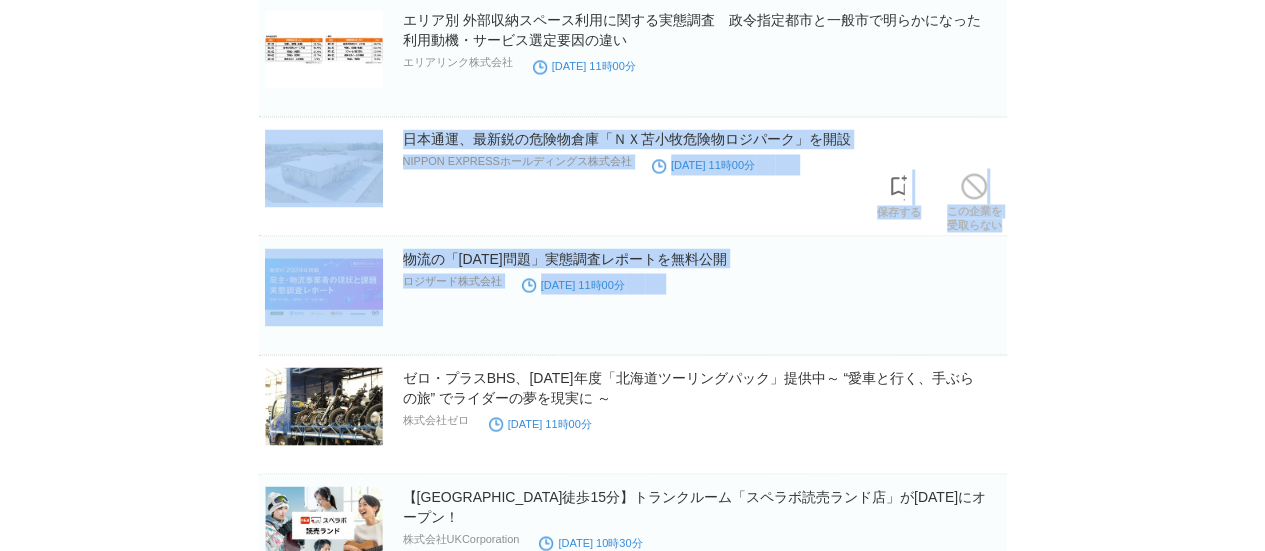 drag, startPoint x: 794, startPoint y: 292, endPoint x: 760, endPoint y: 82, distance: 212.73457 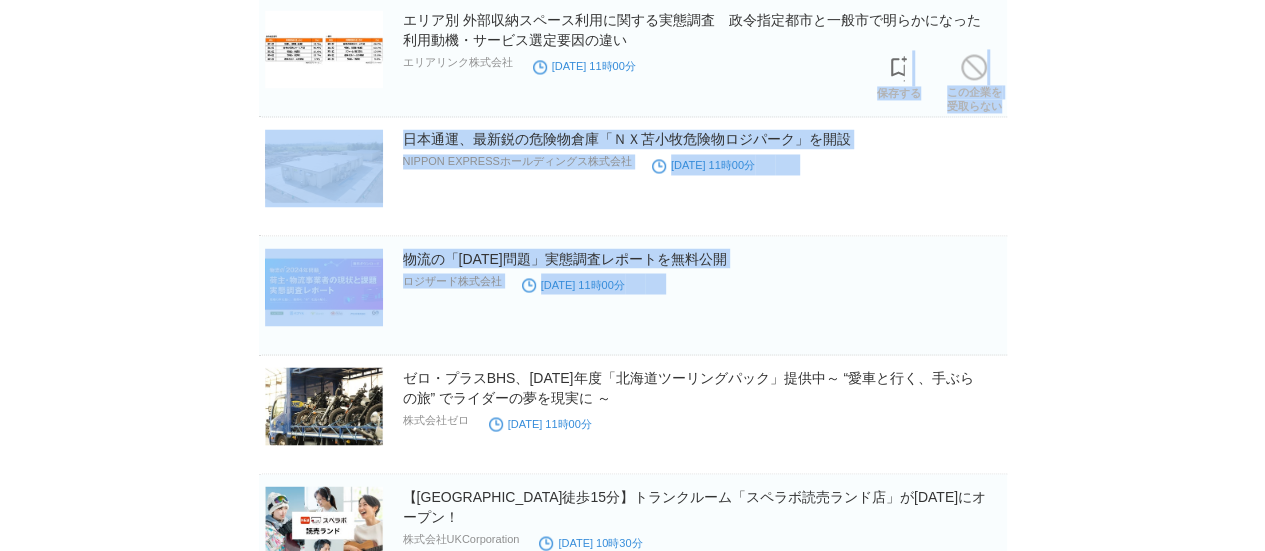 click on "エリア別 外部収納スペース利用に関する実態調査　政令指定都市と一般市で明らかになった利用動機・サービス選定要因の違い
エリアリンク株式会社
2025年7月4日 11時00分
保存する
この企業を 受取らない" at bounding box center [633, 57] 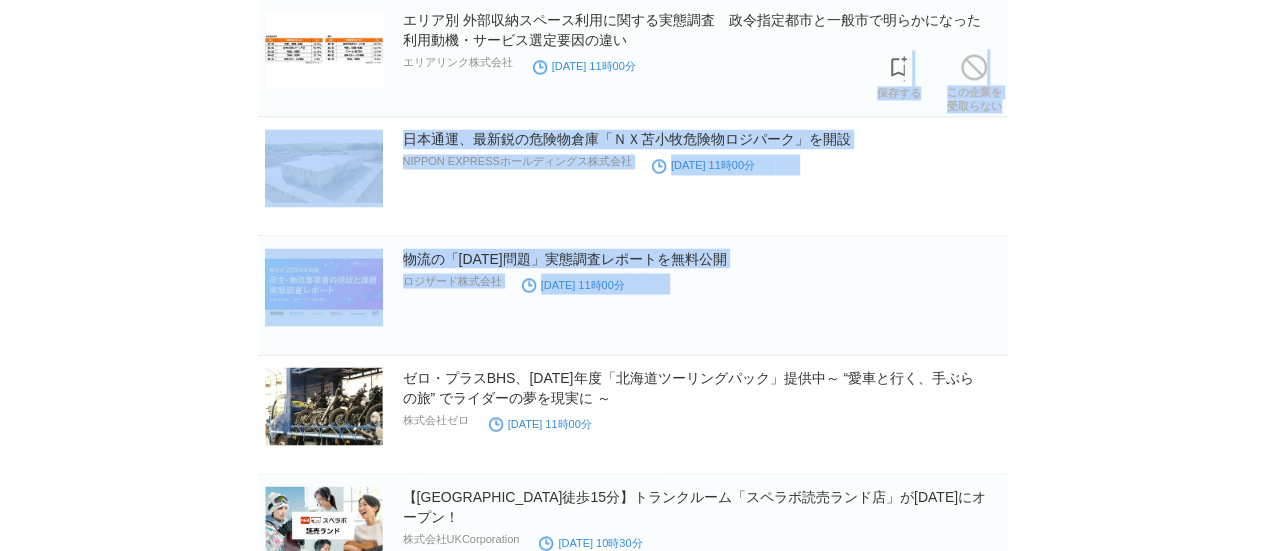 drag, startPoint x: 760, startPoint y: 82, endPoint x: 798, endPoint y: 294, distance: 215.37874 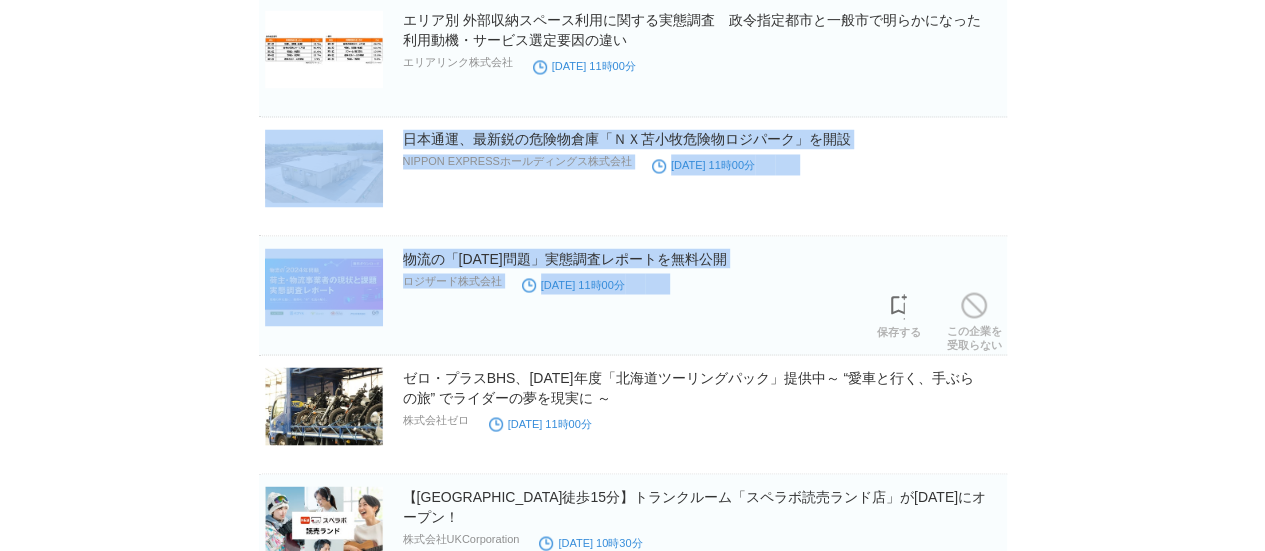 click on "物流の「2024年問題」実態調査レポートを無料公開
ロジザード株式会社
2025年7月4日 11時00分
保存する
この企業を 受取らない" at bounding box center [633, 295] 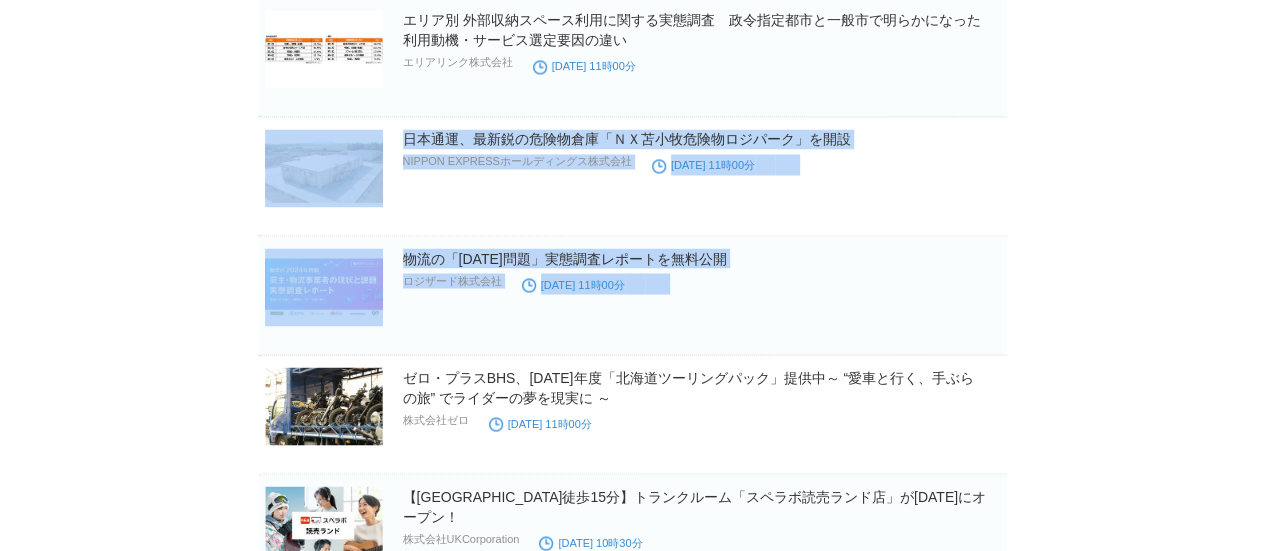 drag, startPoint x: 798, startPoint y: 294, endPoint x: 772, endPoint y: 60, distance: 235.44002 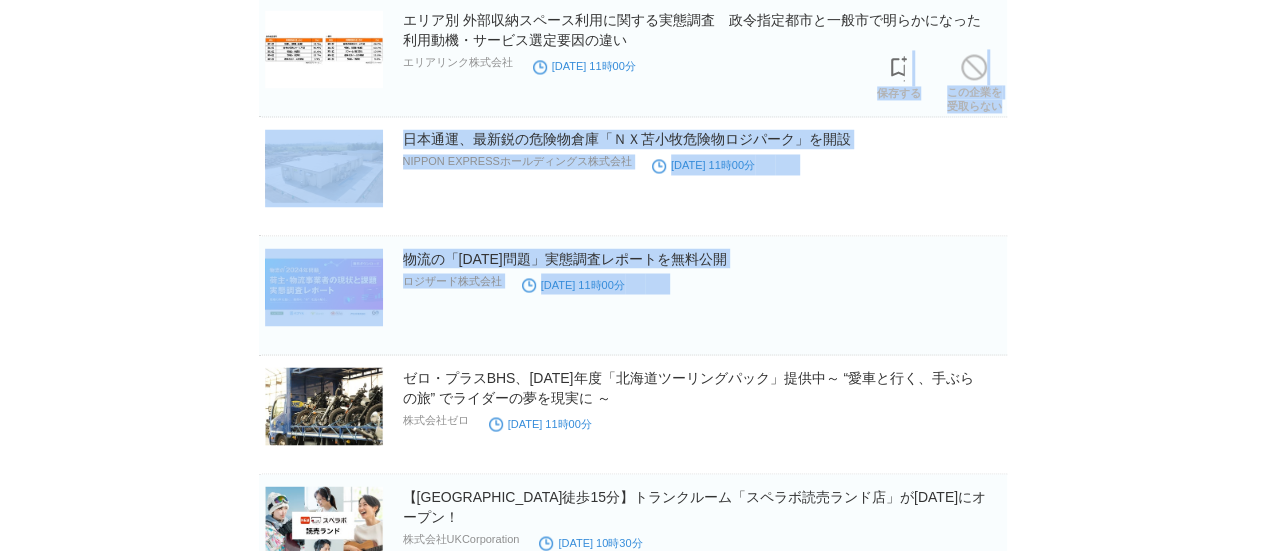 click on "エリア別 外部収納スペース利用に関する実態調査　政令指定都市と一般市で明らかになった利用動機・サービス選定要因の違い
エリアリンク株式会社
2025年7月4日 11時00分
保存する
この企業を 受取らない" at bounding box center (633, 57) 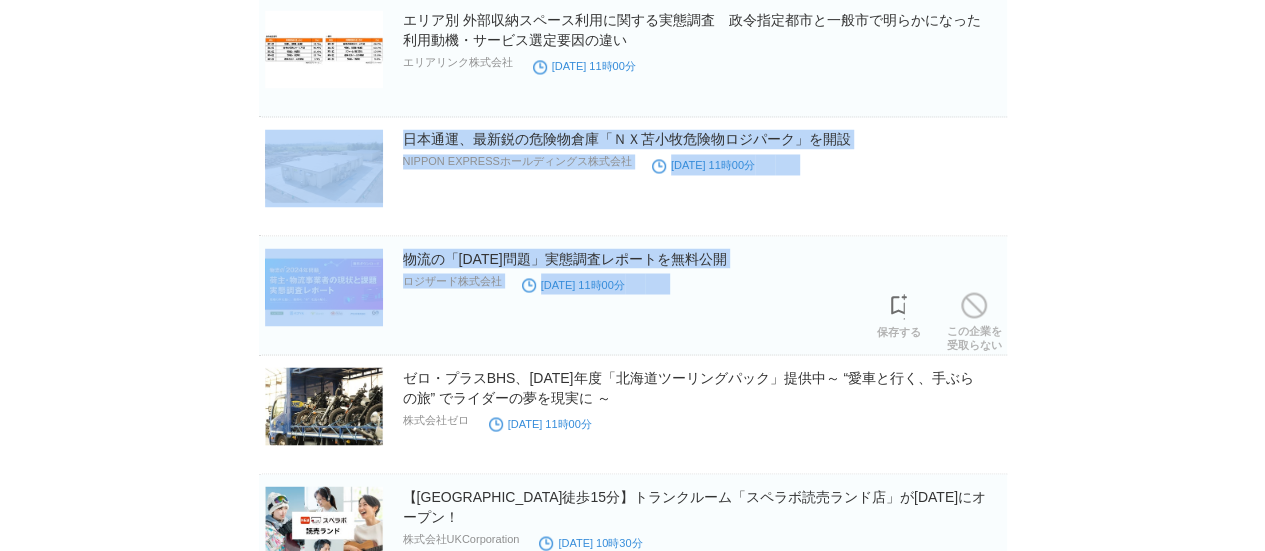 click on "物流の「2024年問題」実態調査レポートを無料公開
ロジザード株式会社
2025年7月4日 11時00分" at bounding box center [703, 280] 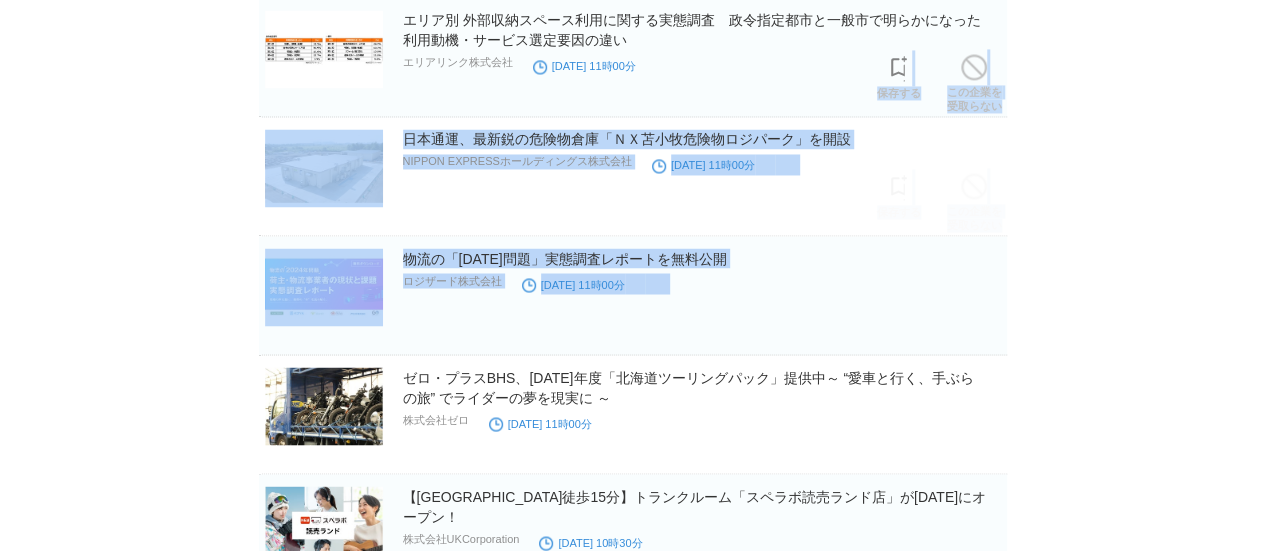 drag, startPoint x: 778, startPoint y: 277, endPoint x: 774, endPoint y: 69, distance: 208.03845 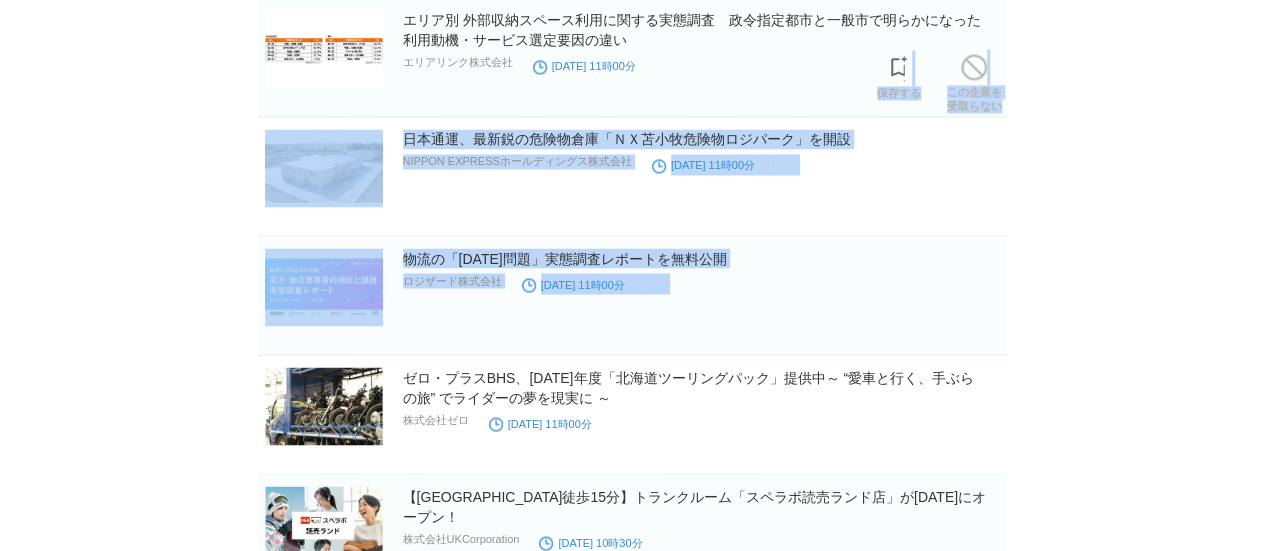 click on "エリア別 外部収納スペース利用に関する実態調査　政令指定都市と一般市で明らかになった利用動機・サービス選定要因の違い
エリアリンク株式会社
2025年7月4日 11時00分
保存する
この企業を 受取らない" at bounding box center (633, 57) 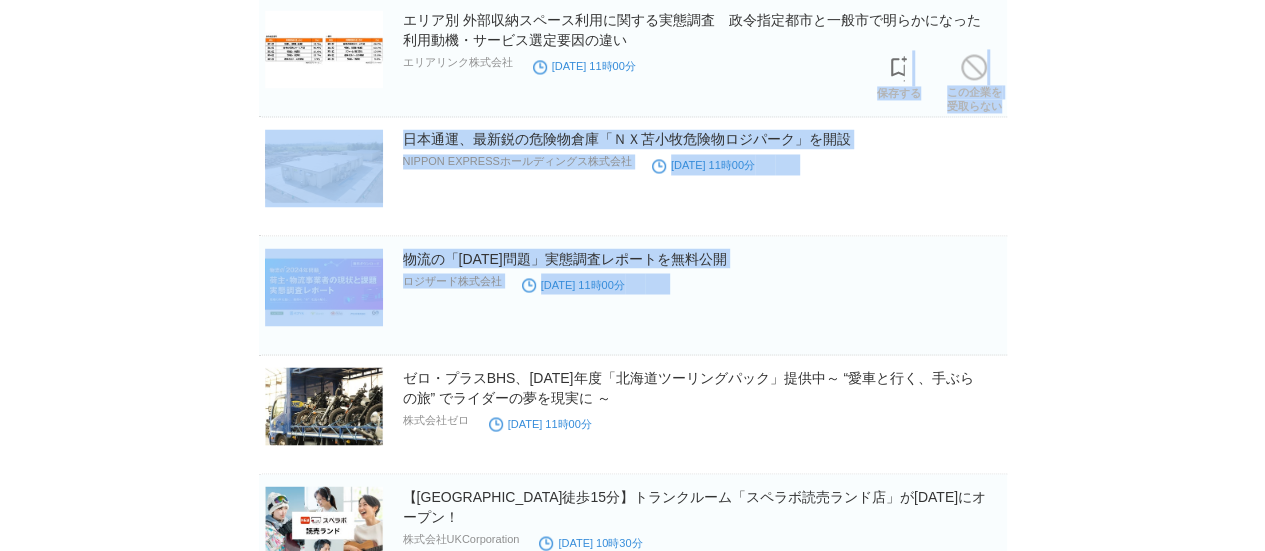 drag, startPoint x: 774, startPoint y: 69, endPoint x: 756, endPoint y: 257, distance: 188.85974 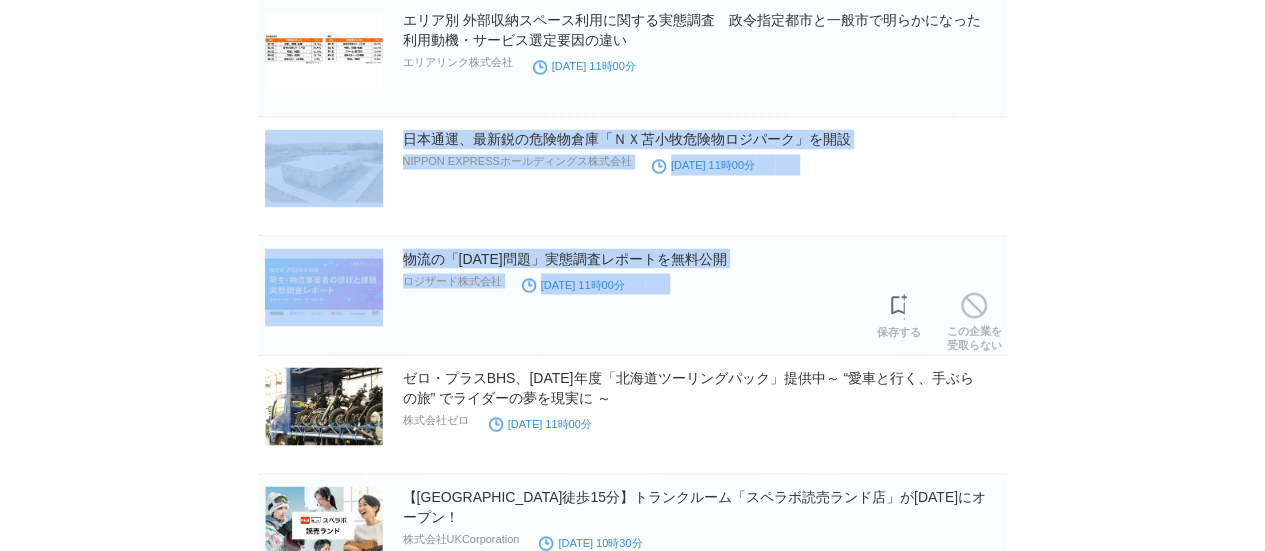 click on "物流の「2024年問題」実態調査レポートを無料公開
ロジザード株式会社
2025年7月4日 11時00分" at bounding box center [703, 280] 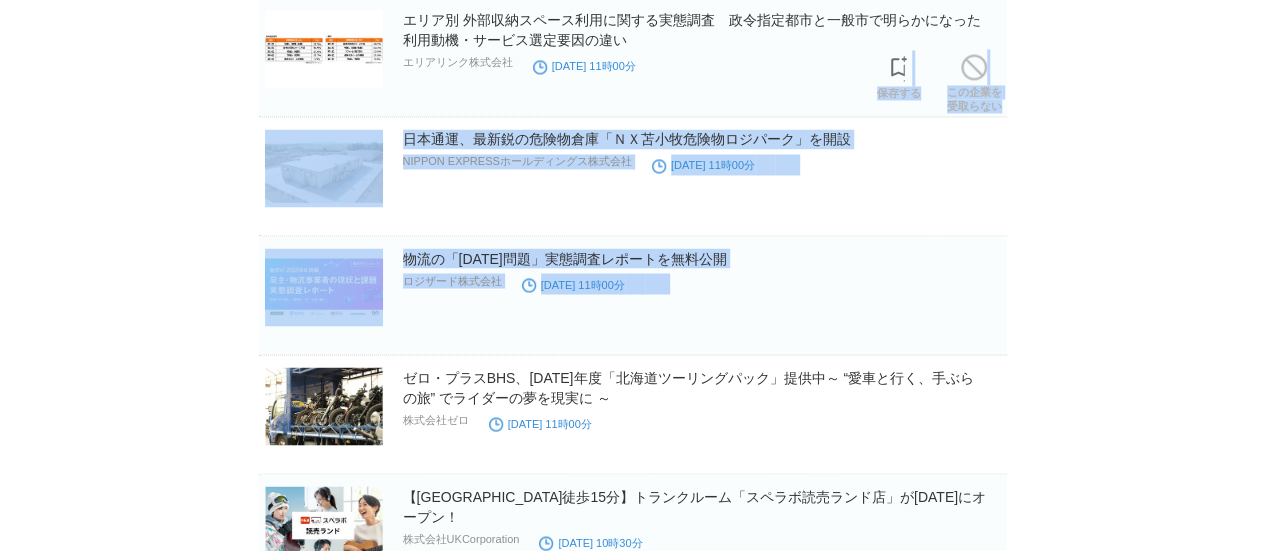 drag, startPoint x: 756, startPoint y: 257, endPoint x: 728, endPoint y: 78, distance: 181.17671 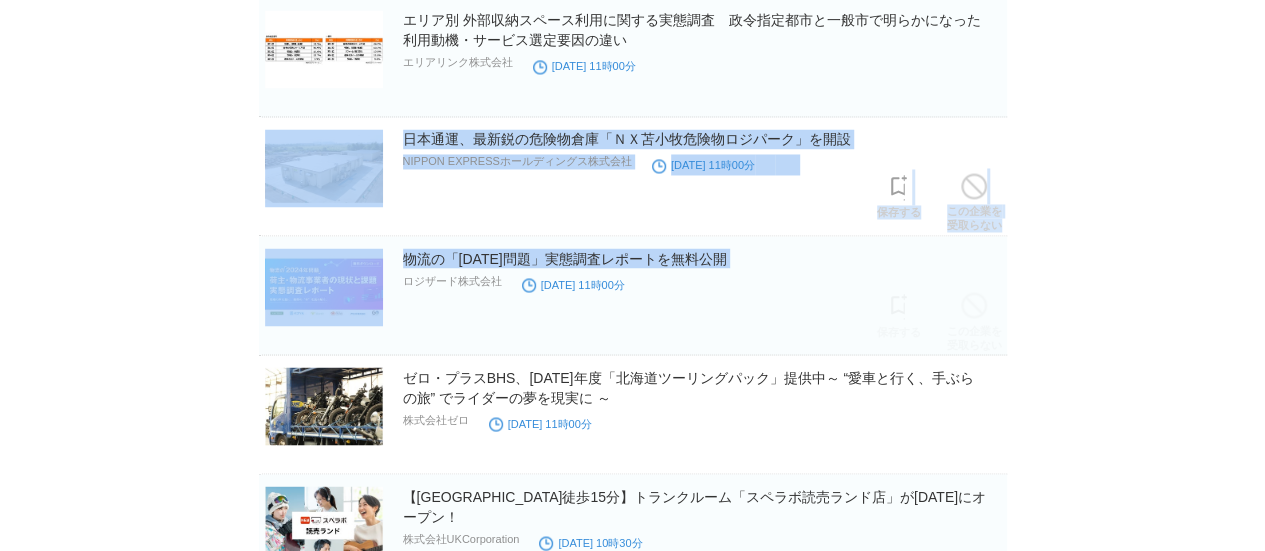drag, startPoint x: 728, startPoint y: 78, endPoint x: 774, endPoint y: 240, distance: 168.40428 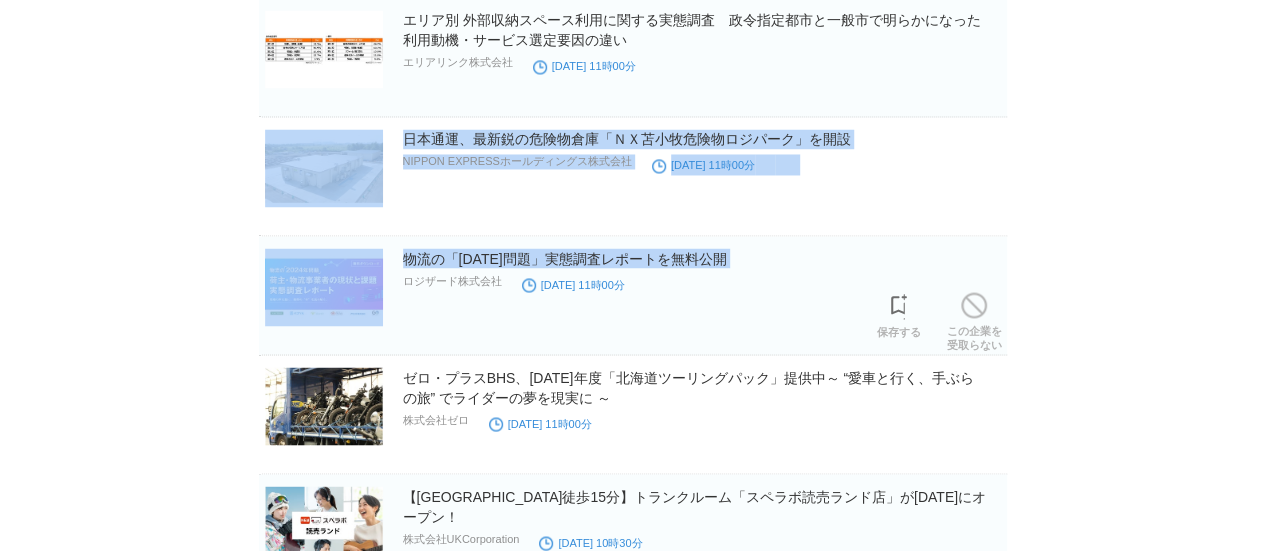 click on "物流の「2024年問題」実態調査レポートを無料公開" at bounding box center [703, 258] 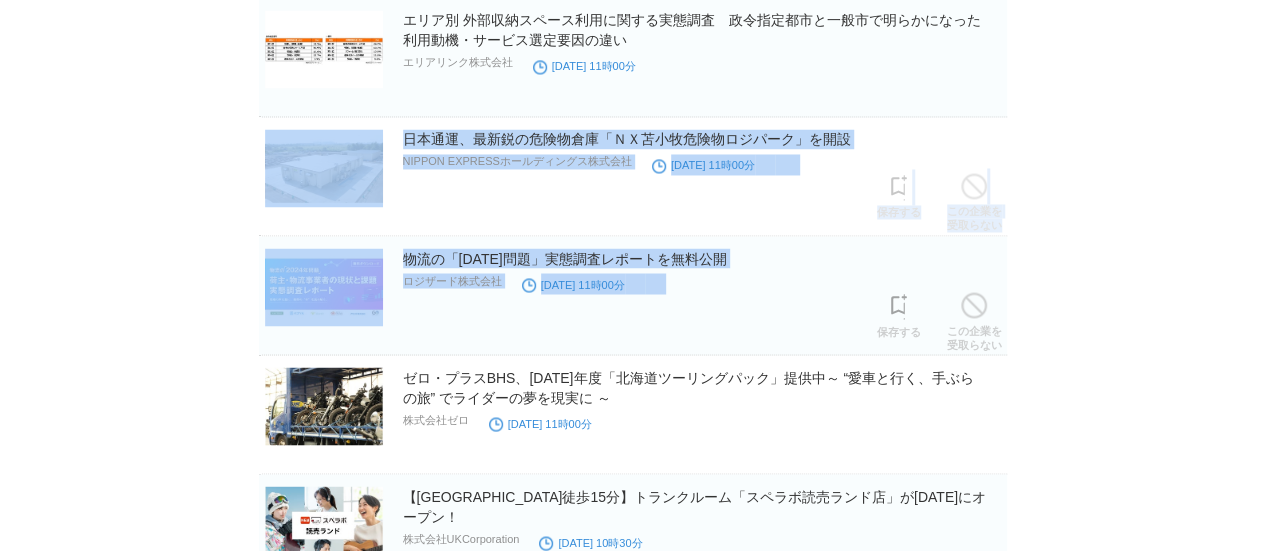 drag, startPoint x: 774, startPoint y: 295, endPoint x: 770, endPoint y: 80, distance: 215.0372 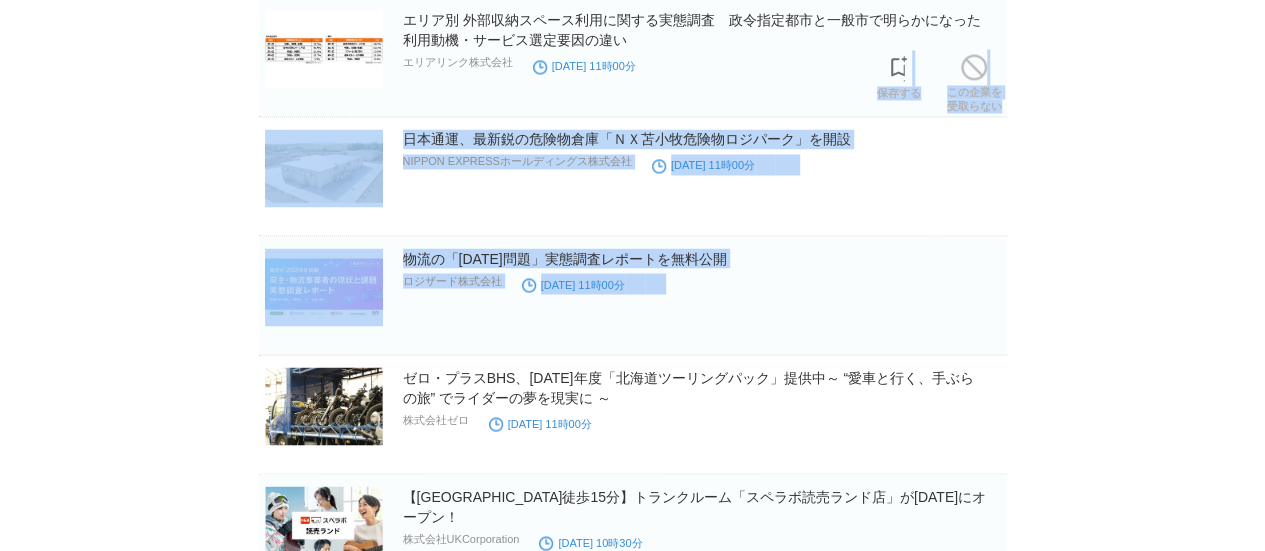 click on "エリア別 外部収納スペース利用に関する実態調査　政令指定都市と一般市で明らかになった利用動機・サービス選定要因の違い
エリアリンク株式会社
2025年7月4日 11時00分
保存する
この企業を 受取らない" at bounding box center [633, 57] 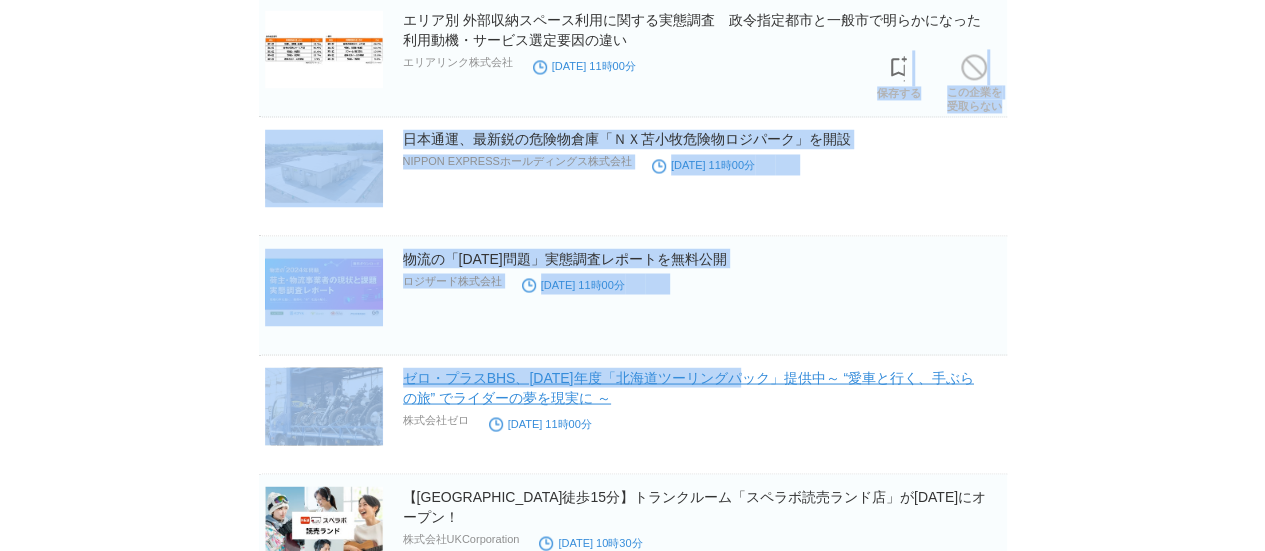drag, startPoint x: 770, startPoint y: 80, endPoint x: 748, endPoint y: 357, distance: 277.87228 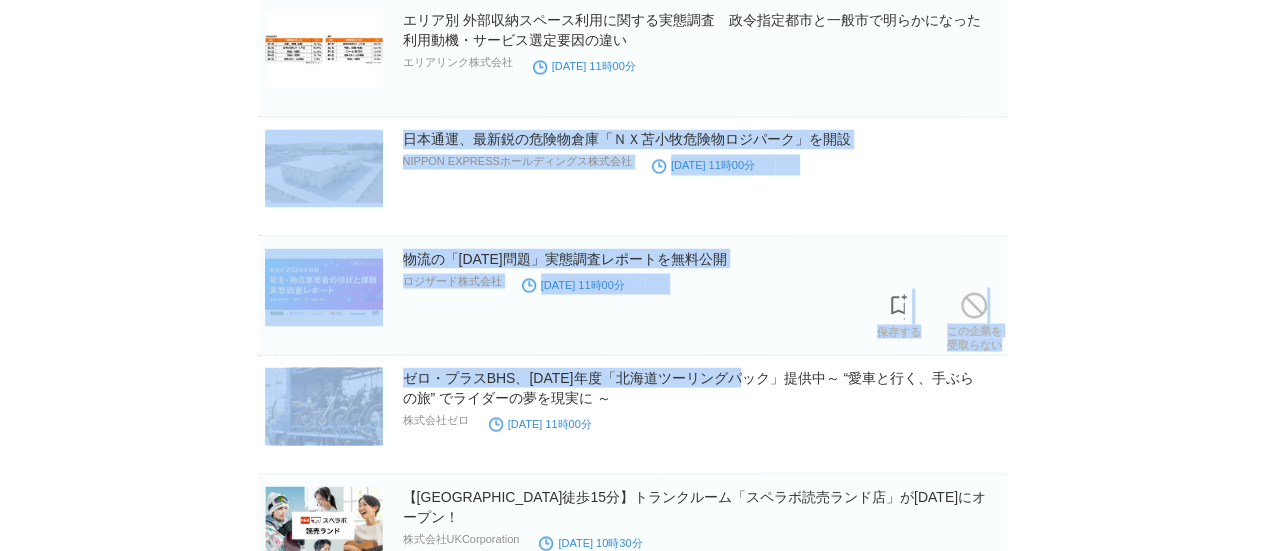 click on "物流の「2024年問題」実態調査レポートを無料公開
ロジザード株式会社
2025年7月4日 11時00分" at bounding box center (703, 280) 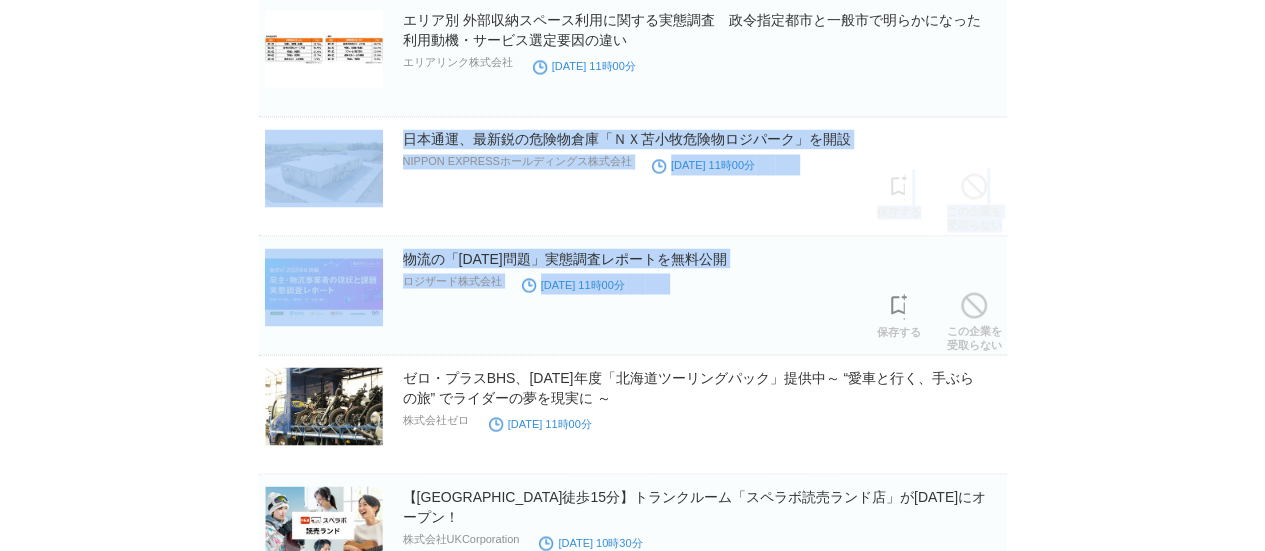 drag, startPoint x: 736, startPoint y: 273, endPoint x: 744, endPoint y: 62, distance: 211.15161 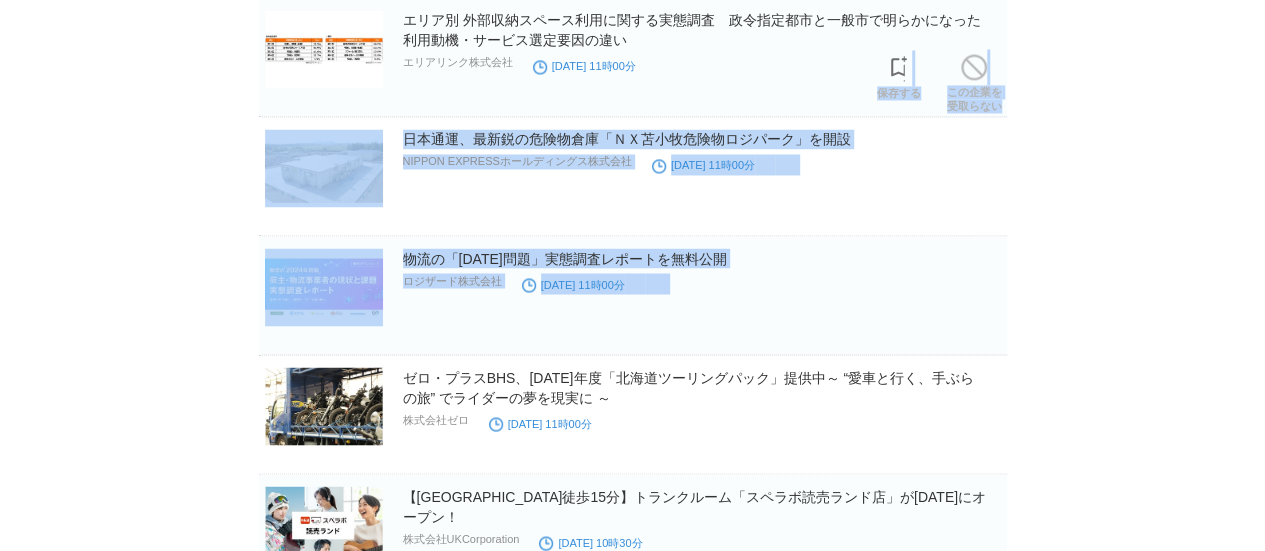 click on "エリア別 外部収納スペース利用に関する実態調査　政令指定都市と一般市で明らかになった利用動機・サービス選定要因の違い
エリアリンク株式会社
2025年7月4日 11時00分
保存する
この企業を 受取らない" at bounding box center [633, 57] 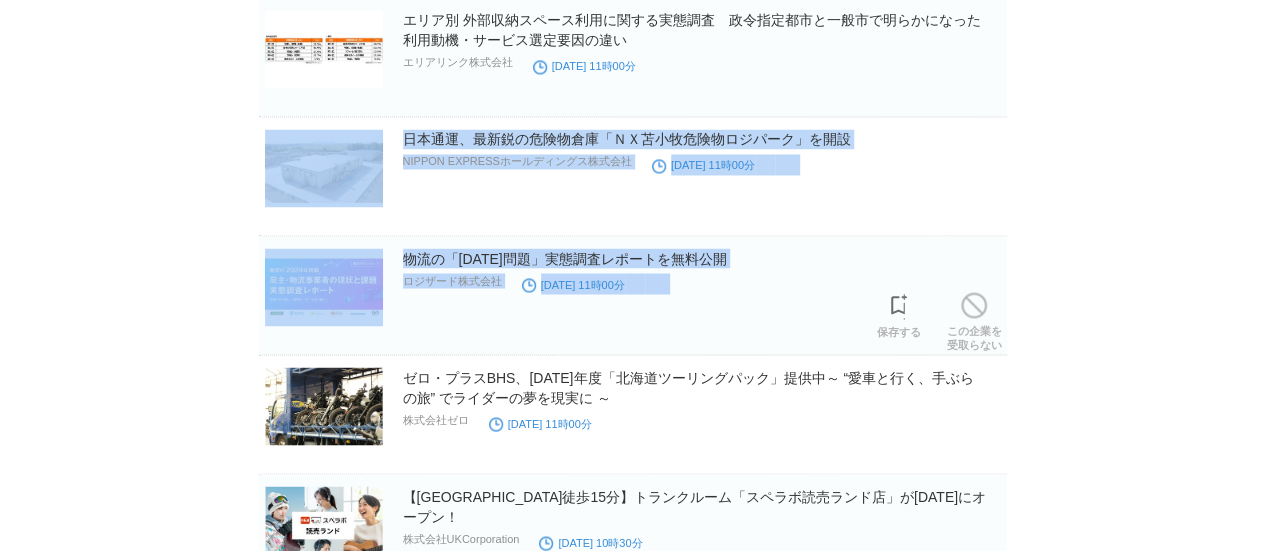 click on "物流の「2024年問題」実態調査レポートを無料公開
ロジザード株式会社
2025年7月4日 11時00分" at bounding box center [703, 280] 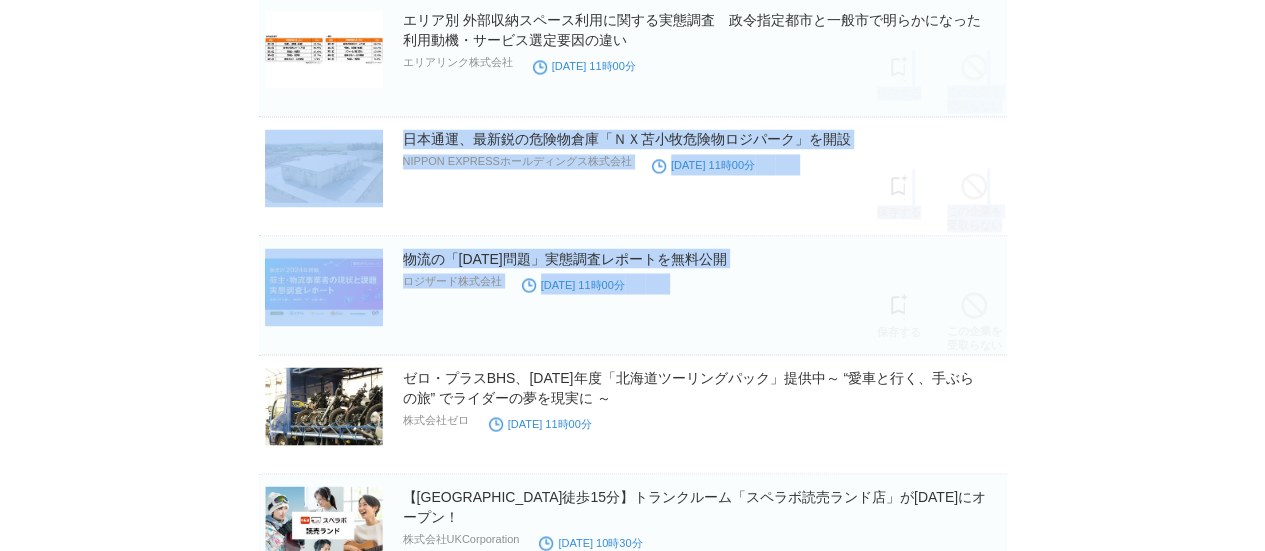 drag, startPoint x: 745, startPoint y: 273, endPoint x: 766, endPoint y: 65, distance: 209.0574 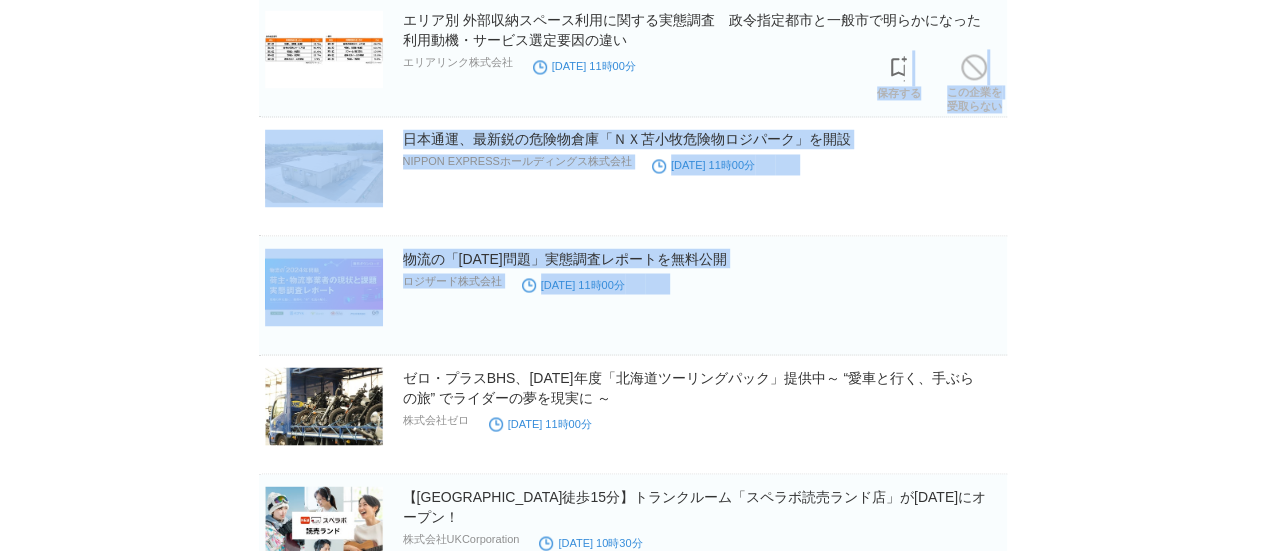 click on "エリア別 外部収納スペース利用に関する実態調査　政令指定都市と一般市で明らかになった利用動機・サービス選定要因の違い
エリアリンク株式会社
2025年7月4日 11時00分
保存する
この企業を 受取らない" at bounding box center (633, 57) 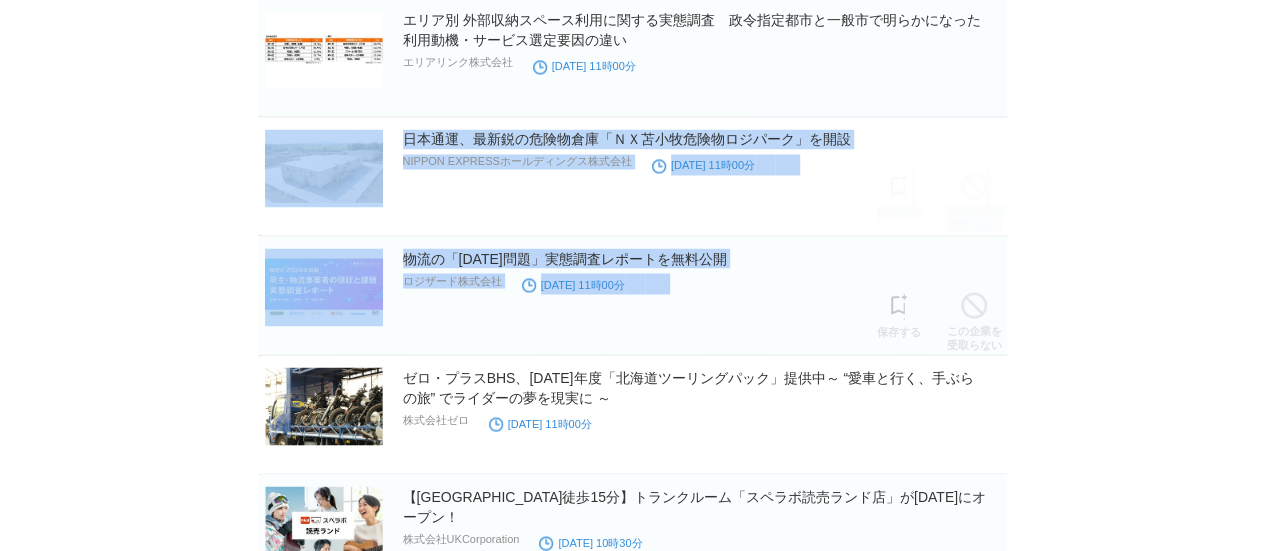 drag, startPoint x: 766, startPoint y: 65, endPoint x: 772, endPoint y: 262, distance: 197.09135 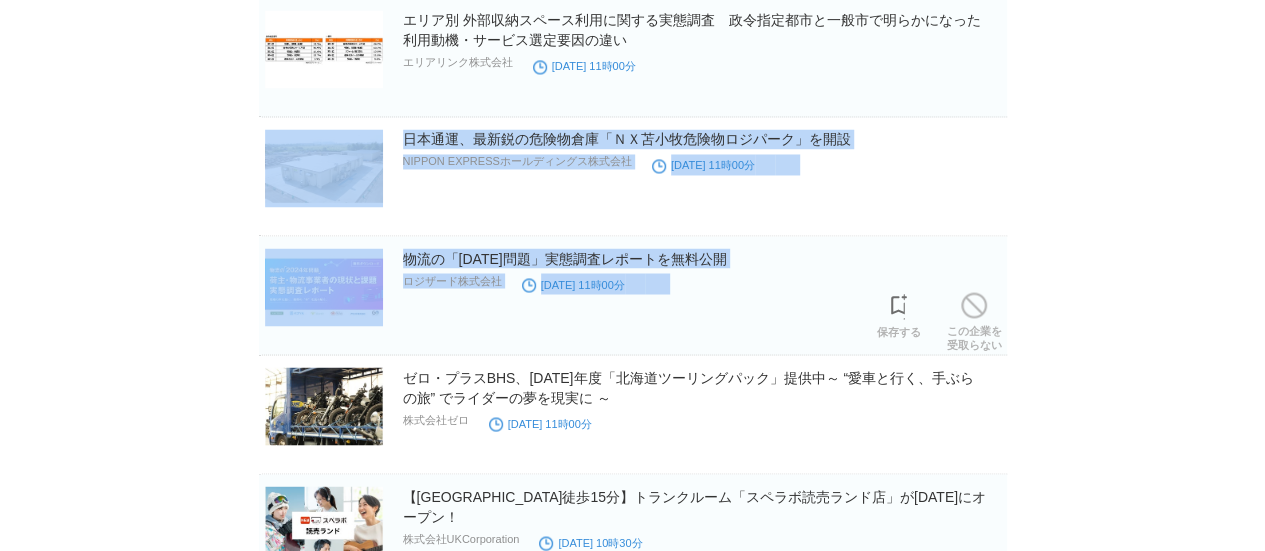 click on "物流の「2024年問題」実態調査レポートを無料公開
ロジザード株式会社
2025年7月4日 11時00分" at bounding box center [703, 280] 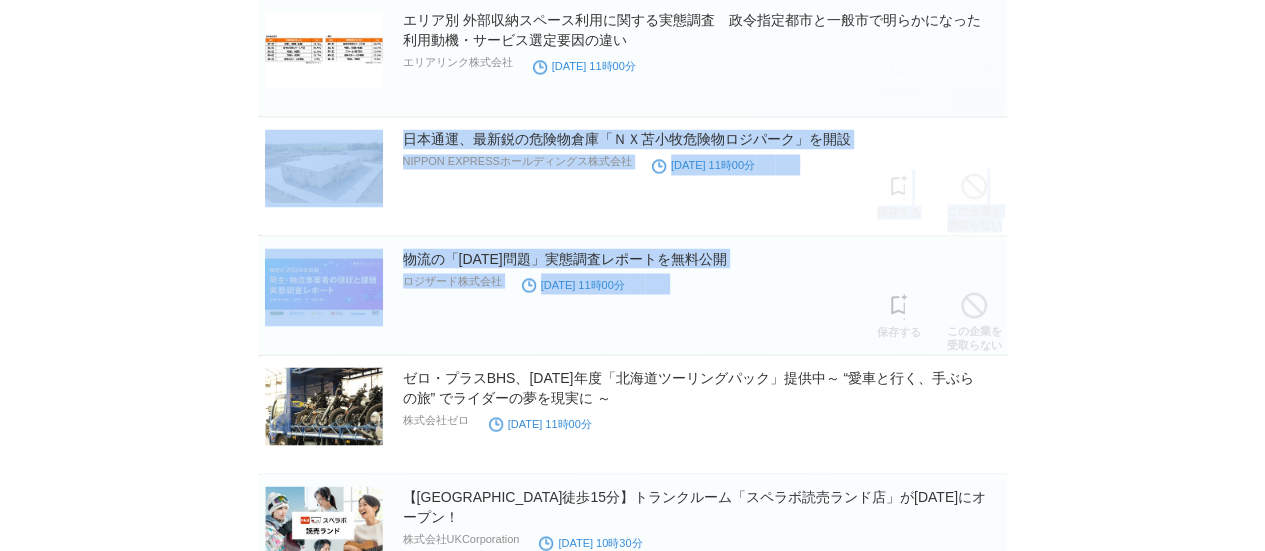 drag, startPoint x: 772, startPoint y: 262, endPoint x: 768, endPoint y: 78, distance: 184.04347 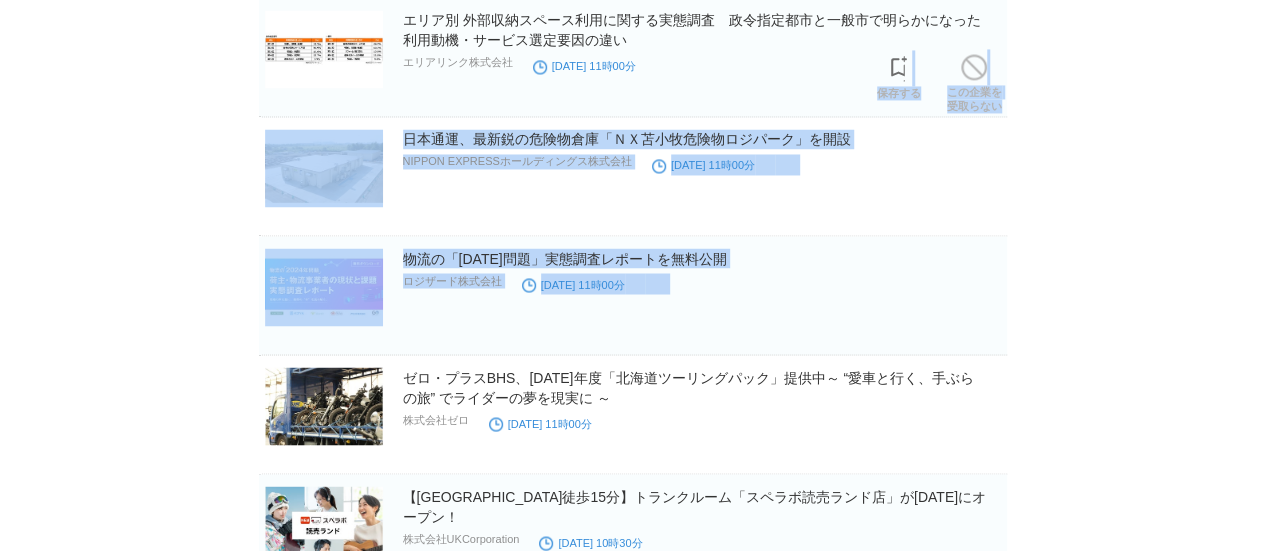 click on "エリア別 外部収納スペース利用に関する実態調査　政令指定都市と一般市で明らかになった利用動機・サービス選定要因の違い
エリアリンク株式会社
2025年7月4日 11時00分
保存する
この企業を 受取らない" at bounding box center (633, 57) 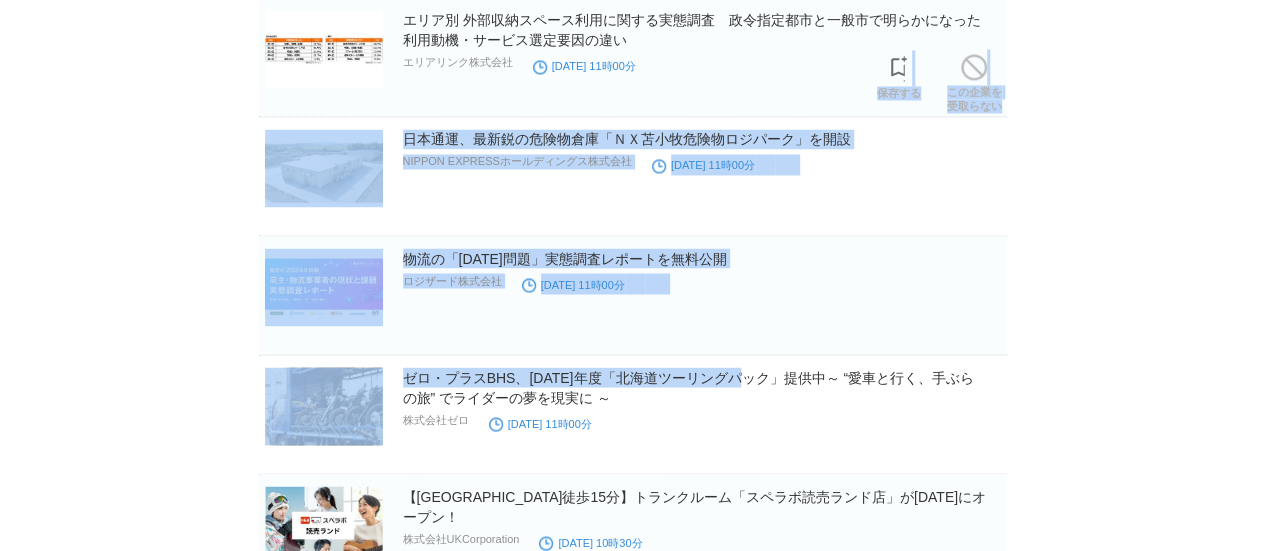 drag, startPoint x: 768, startPoint y: 78, endPoint x: 735, endPoint y: 383, distance: 306.78006 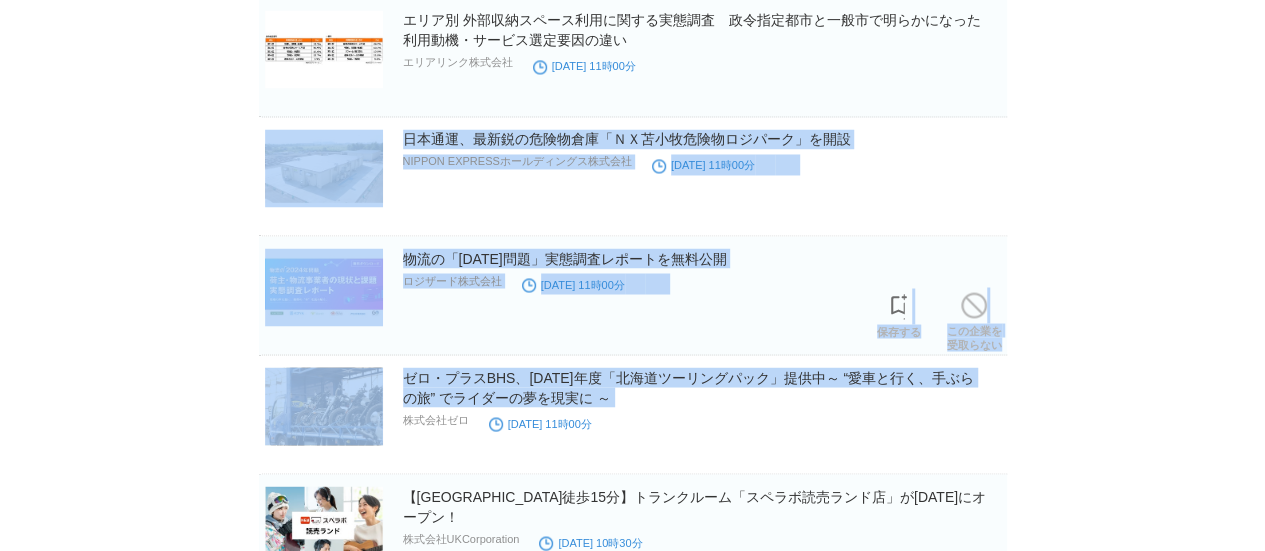 click on "物流の「2024年問題」実態調査レポートを無料公開
ロジザード株式会社
2025年7月4日 11時00分
保存する
この企業を 受取らない" at bounding box center (633, 295) 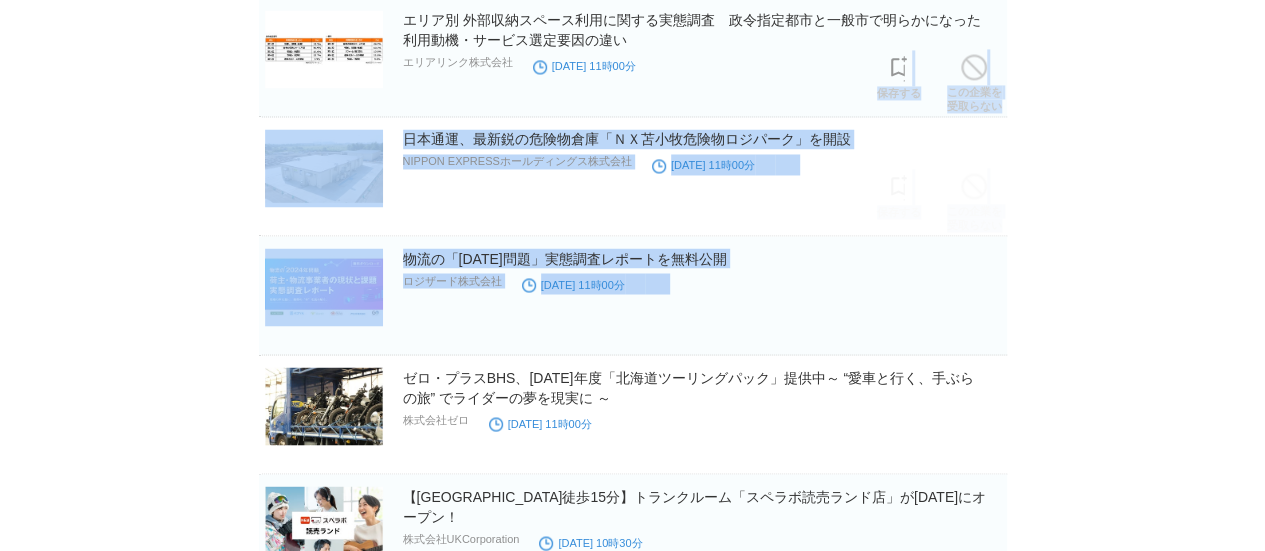 drag, startPoint x: 746, startPoint y: 291, endPoint x: 742, endPoint y: 54, distance: 237.03375 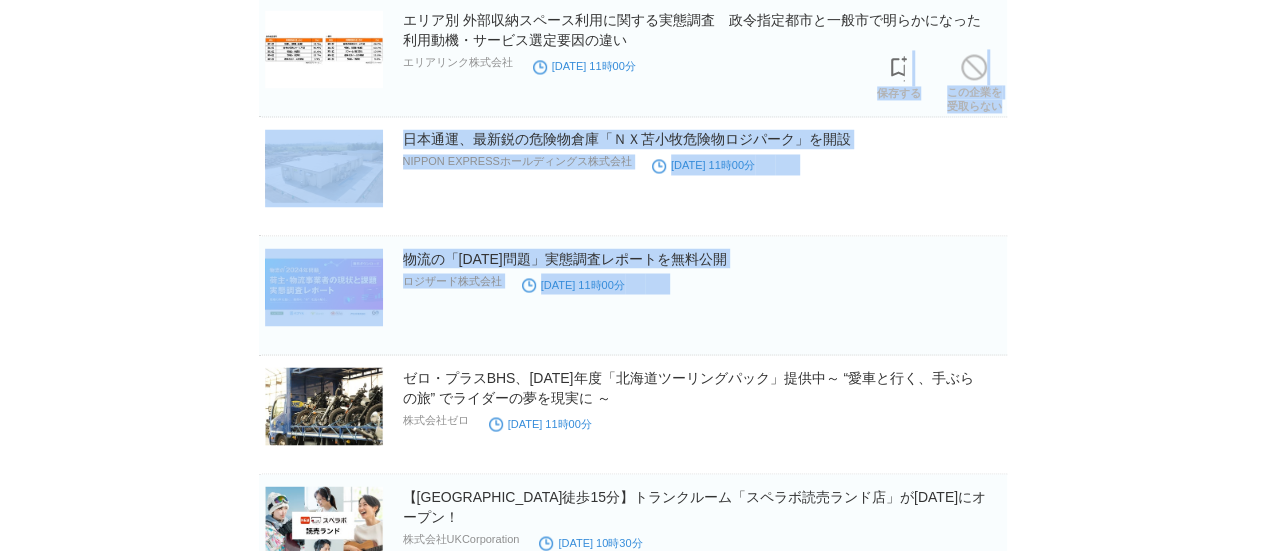 click on "エリア別 外部収納スペース利用に関する実態調査　政令指定都市と一般市で明らかになった利用動機・サービス選定要因の違い
エリアリンク株式会社
2025年7月4日 11時00分" at bounding box center [703, 43] 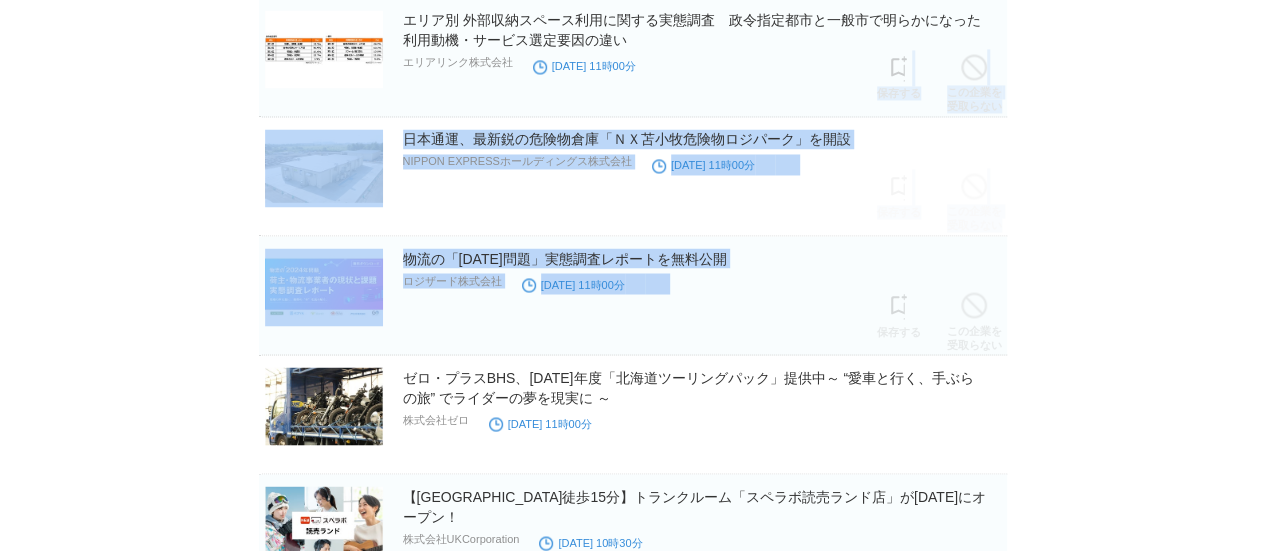 drag, startPoint x: 742, startPoint y: 54, endPoint x: 745, endPoint y: 277, distance: 223.02017 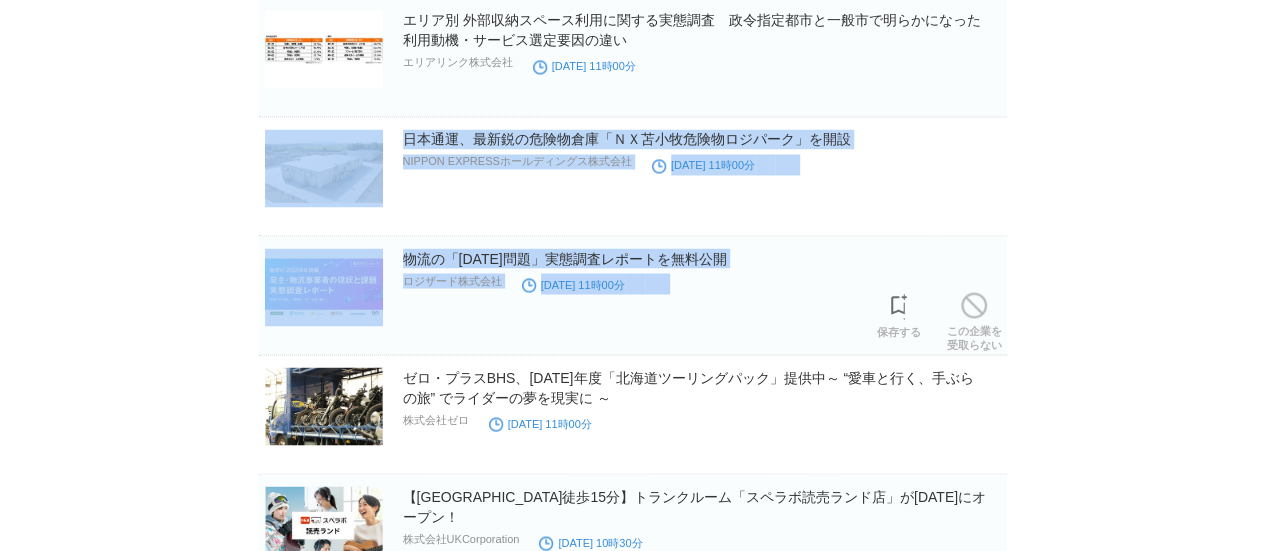 click on "物流の「2024年問題」実態調査レポートを無料公開
ロジザード株式会社
2025年7月4日 11時00分" at bounding box center (703, 280) 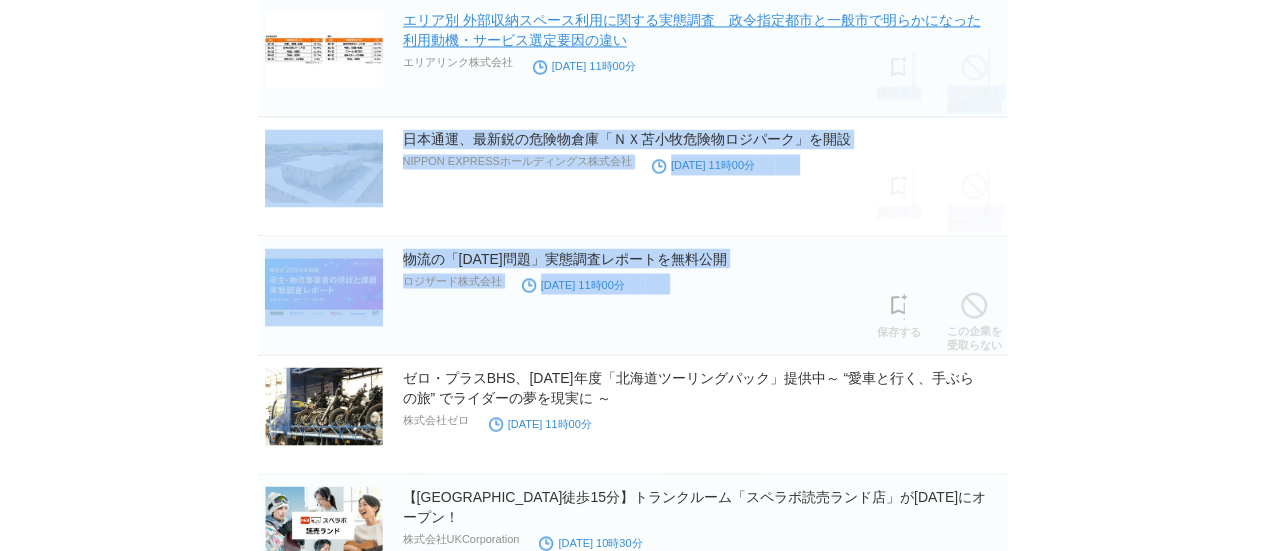 scroll, scrollTop: 9230, scrollLeft: 0, axis: vertical 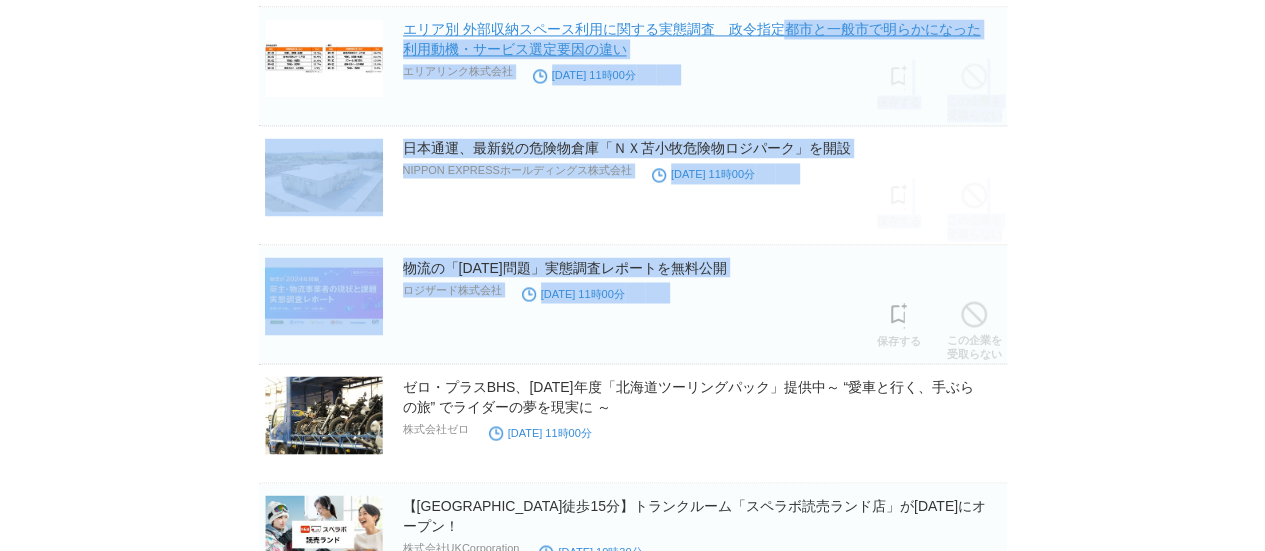 drag, startPoint x: 745, startPoint y: 277, endPoint x: 786, endPoint y: 9, distance: 271.11804 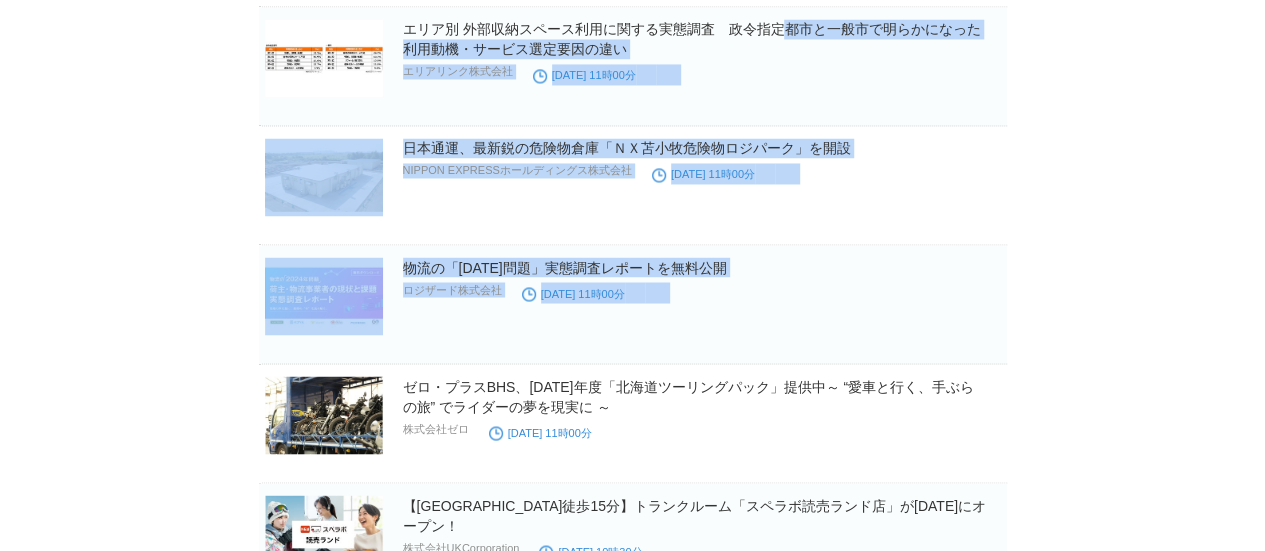 click on "プレスリリース受信設定 で設定したプレスリリースが表示されます。
日本通運とＪＲ九州、新幹線を利用した貨物輸送サービス「NXスーパーエクスプレスカーゴ」を九州エリアで開始
NIPPON EXPRESSホールディングス株式会社
23分前
保存する
この企業を 受取らない
株式会社ザブーン
23分前" at bounding box center (633, -3113) 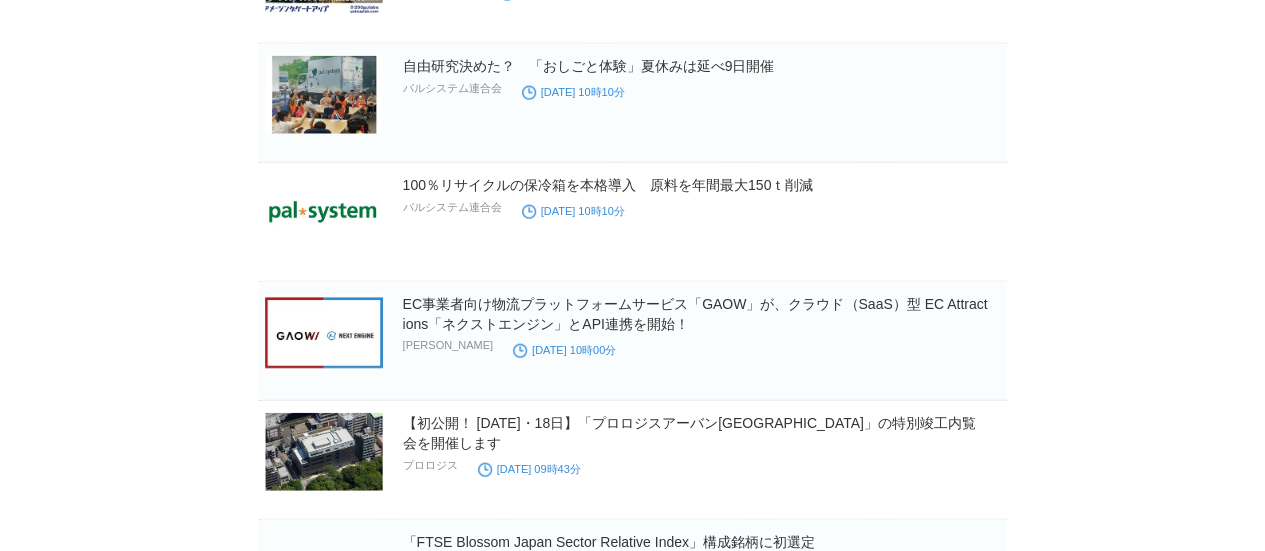 scroll, scrollTop: 9957, scrollLeft: 0, axis: vertical 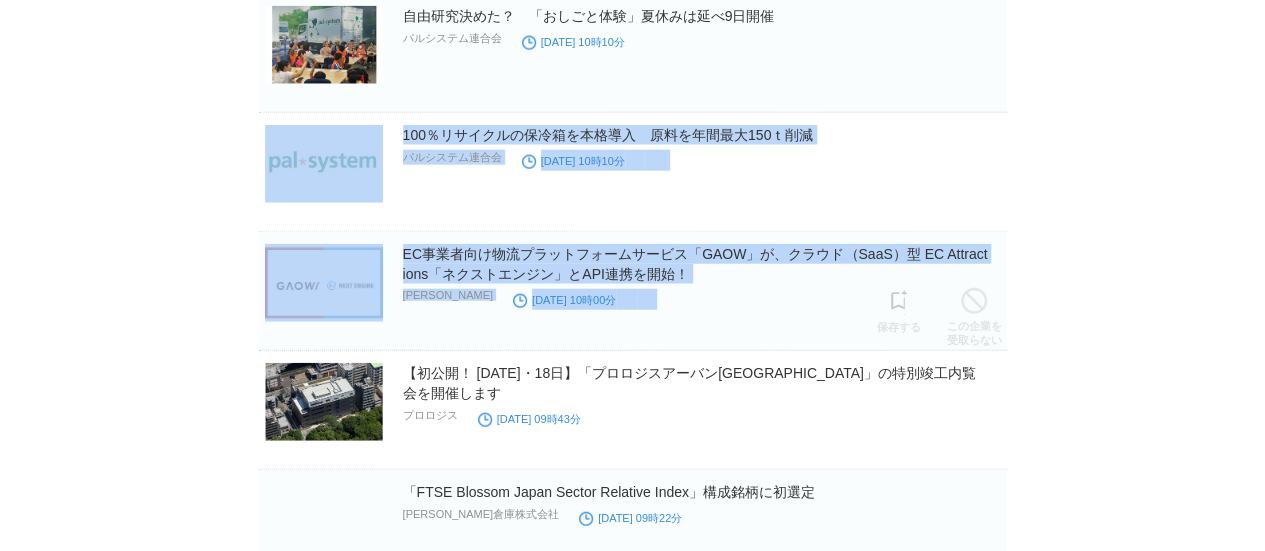 drag, startPoint x: 880, startPoint y: 77, endPoint x: 830, endPoint y: 280, distance: 209.06697 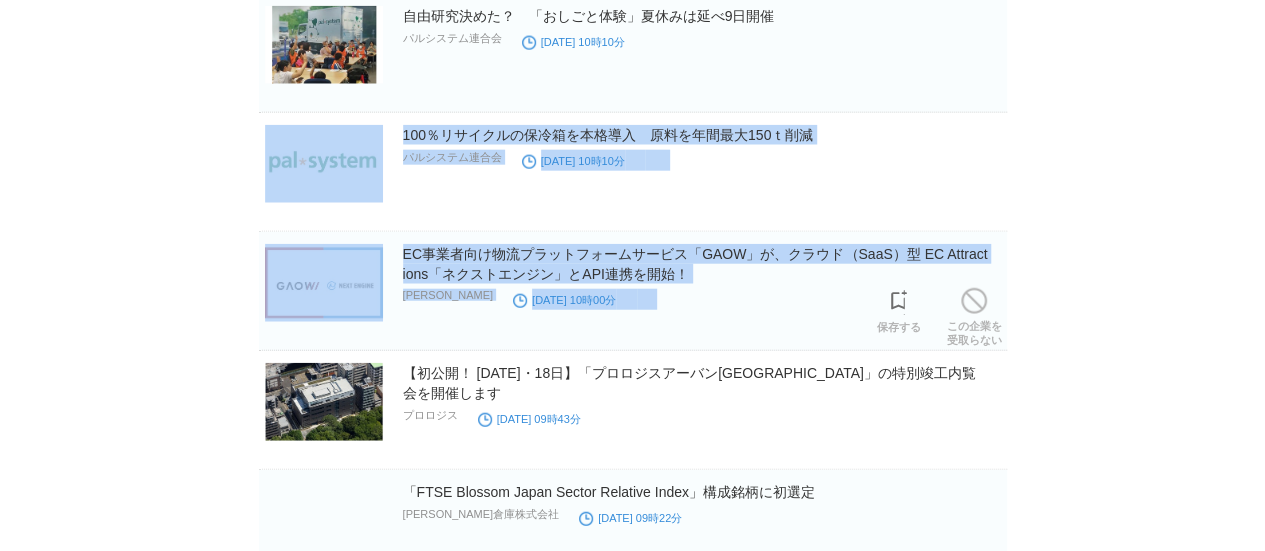 click on "EC事業者向け物流プラットフォームサービス「GAOW」が、クラウド（SaaS）型 EC Attractions「ネクストエンジン」とAPI連携を開始！
関通
2025年7月4日 10時00分" at bounding box center (703, 277) 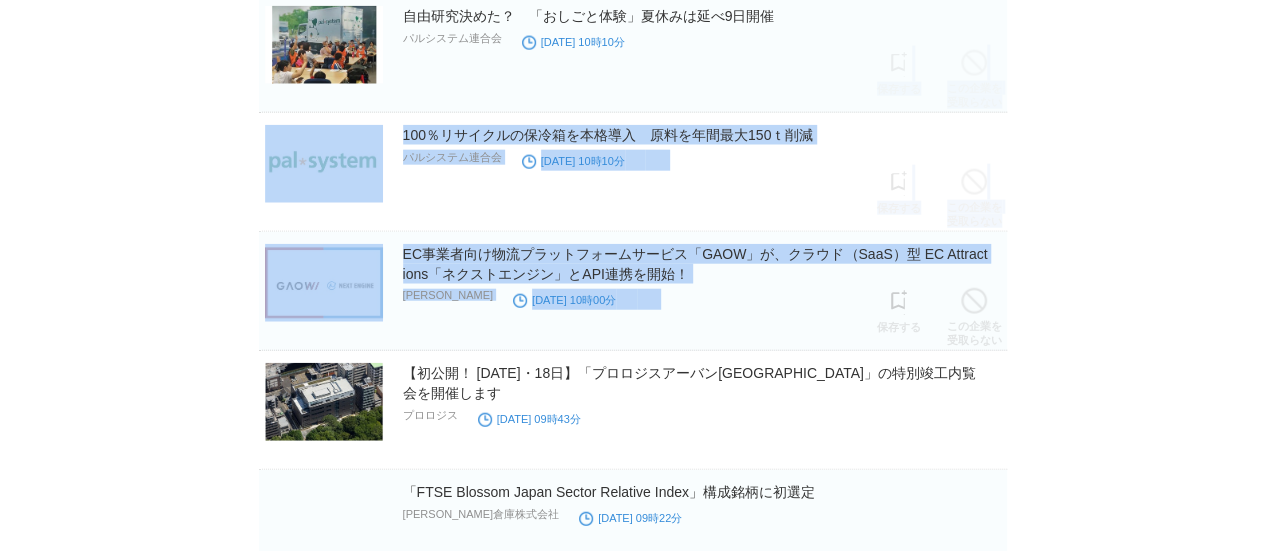 drag, startPoint x: 830, startPoint y: 280, endPoint x: 838, endPoint y: 25, distance: 255.12546 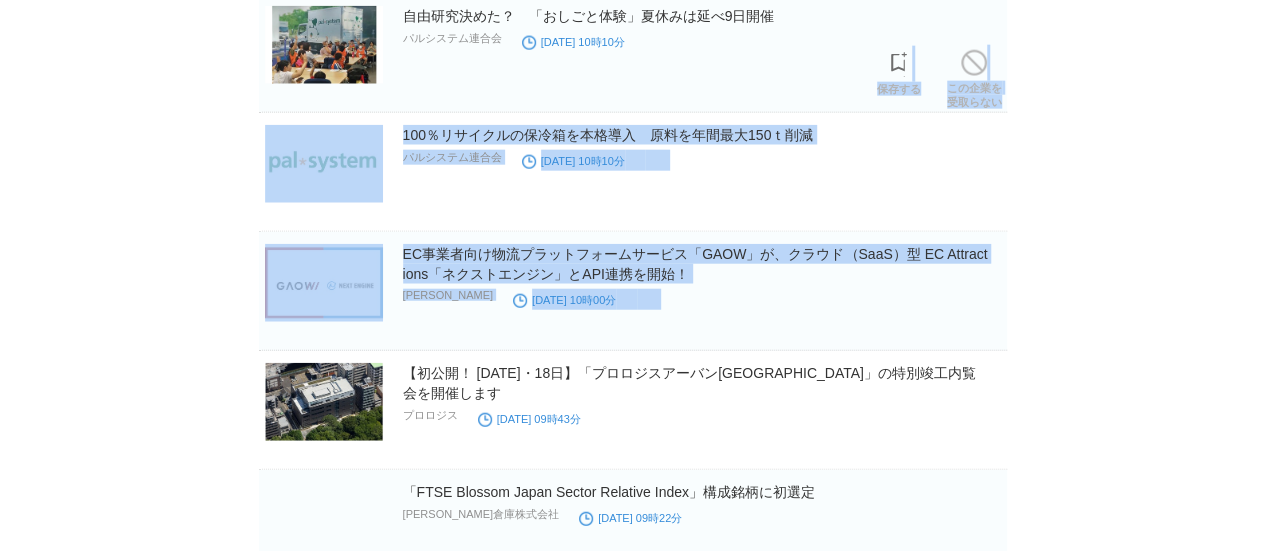 click on "自由研究決めた？　「おしごと体験」夏休みは延べ9日開催
パルシステム連合会
2025年7月4日 10時10分" at bounding box center (703, 38) 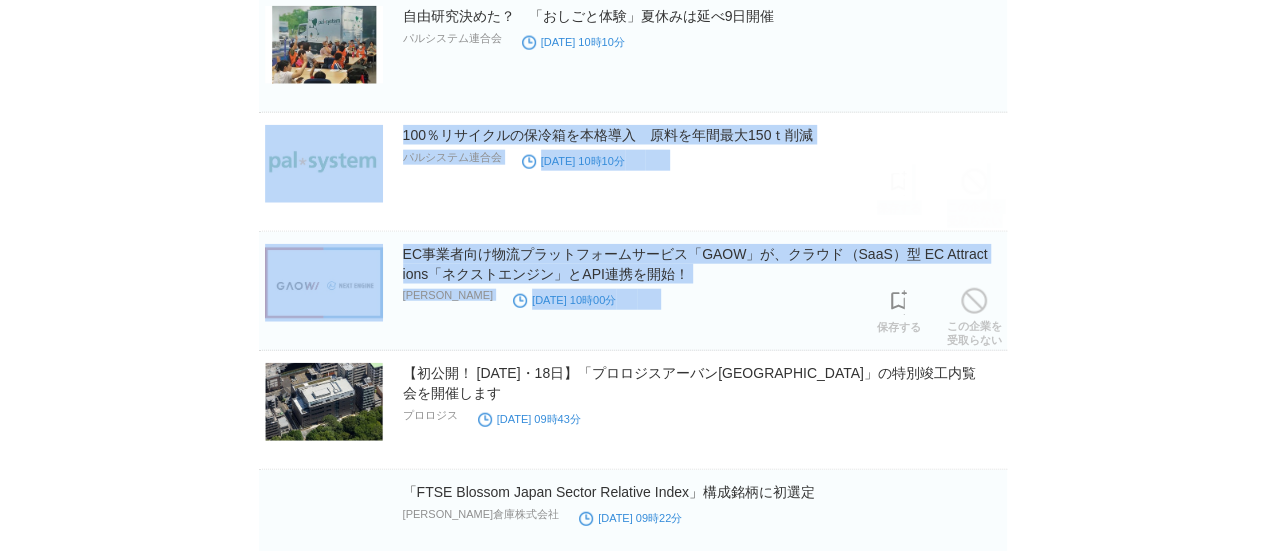 drag, startPoint x: 838, startPoint y: 25, endPoint x: 815, endPoint y: 291, distance: 266.99252 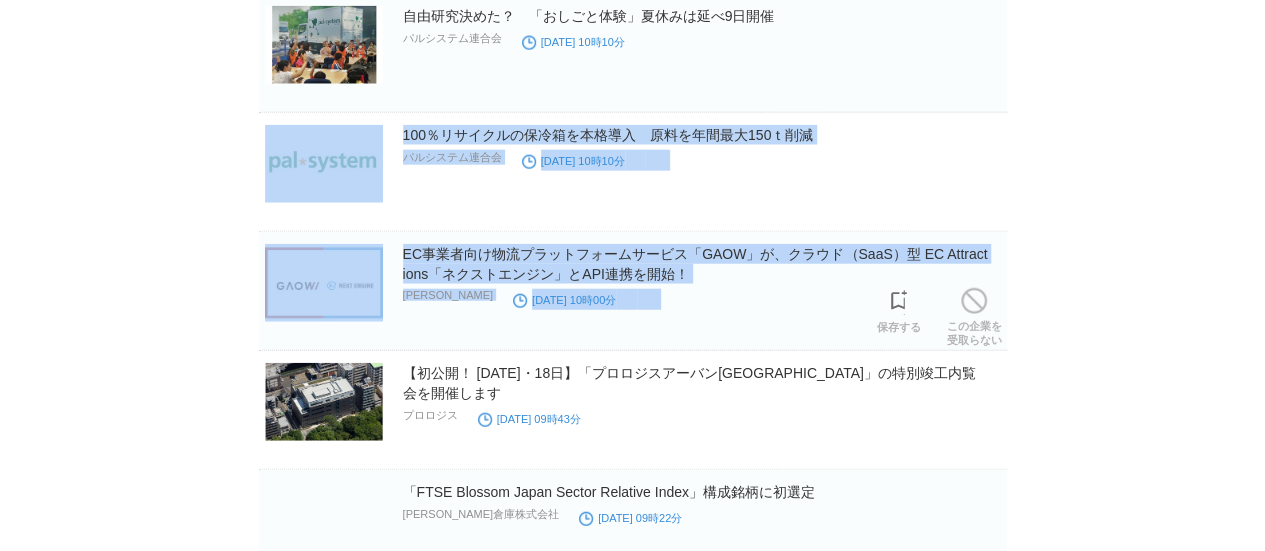 click on "EC事業者向け物流プラットフォームサービス「GAOW」が、クラウド（SaaS）型 EC Attractions「ネクストエンジン」とAPI連携を開始！
関通
2025年7月4日 10時00分" at bounding box center [703, 277] 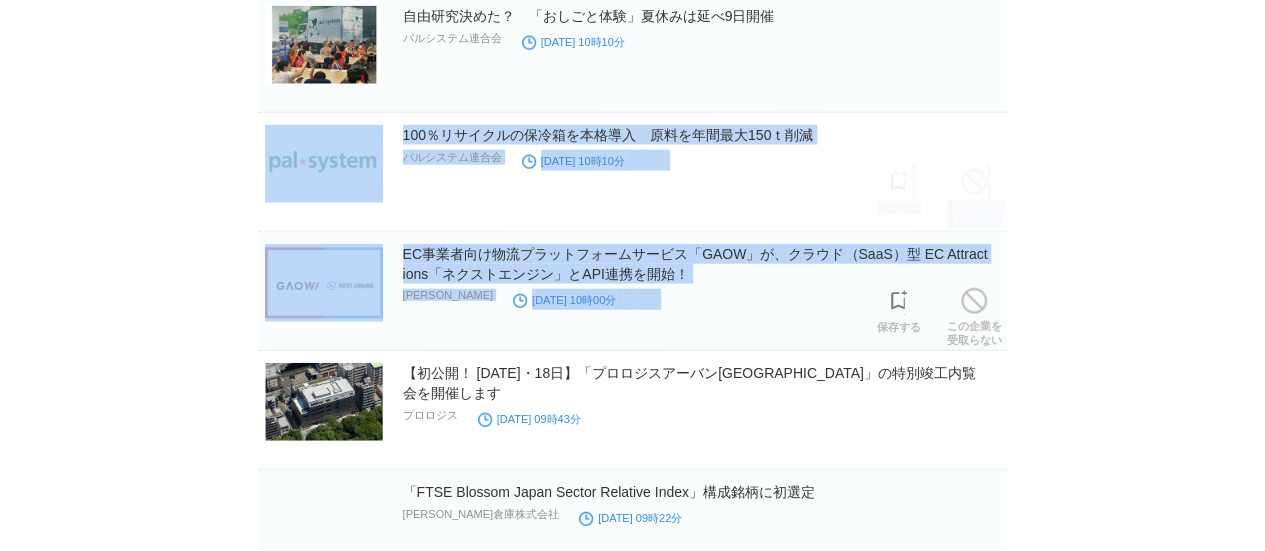 drag, startPoint x: 815, startPoint y: 291, endPoint x: 826, endPoint y: 42, distance: 249.24286 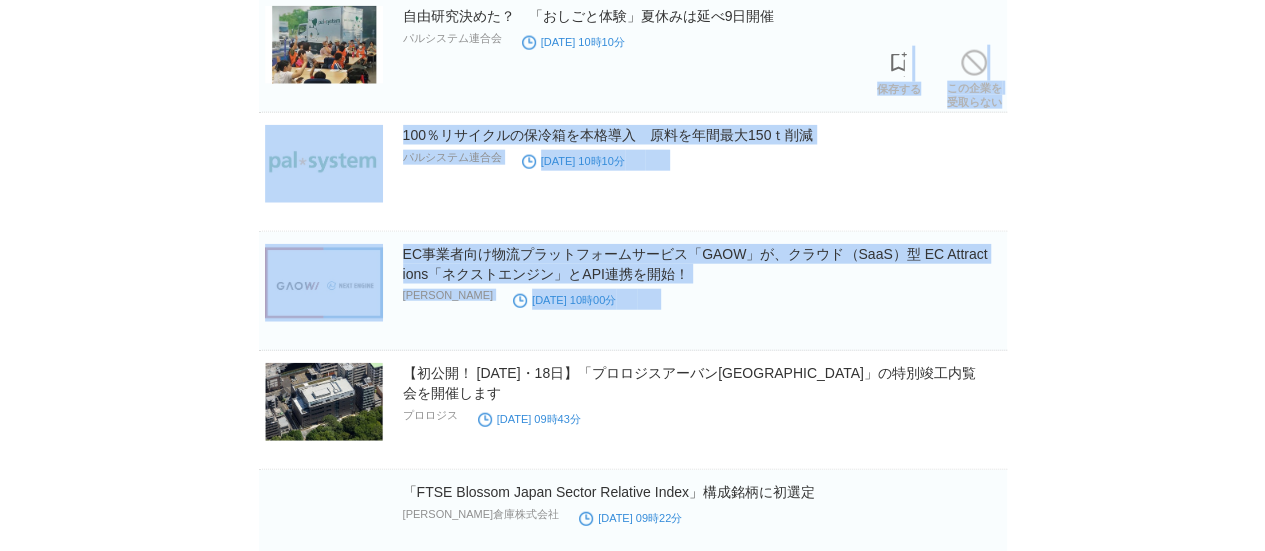 click on "自由研究決めた？　「おしごと体験」夏休みは延べ9日開催
パルシステム連合会
2025年7月4日 10時10分" at bounding box center (703, 38) 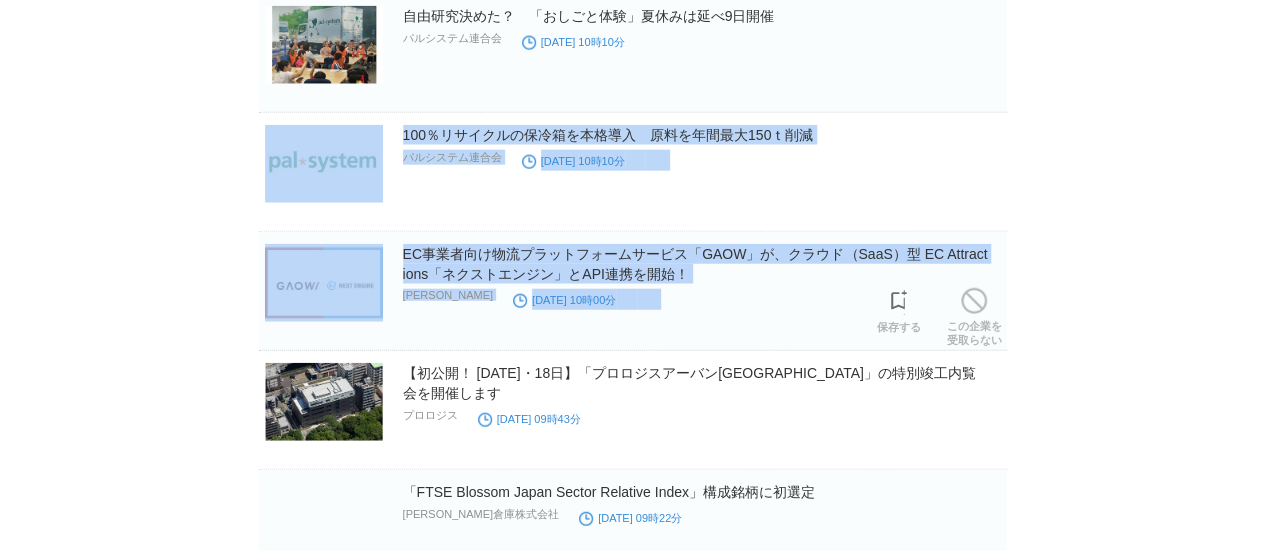 click on "EC事業者向け物流プラットフォームサービス「GAOW」が、クラウド（SaaS）型 EC Attractions「ネクストエンジン」とAPI連携を開始！
関通
2025年7月4日 10時00分
保存する
この企業を 受取らない" at bounding box center [633, 291] 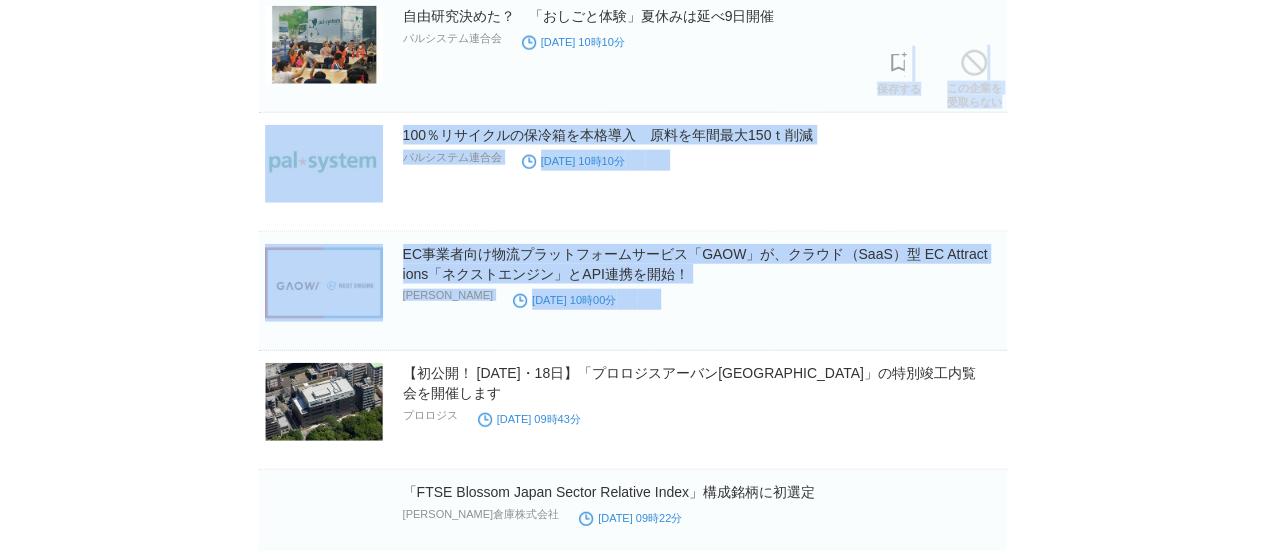 drag, startPoint x: 788, startPoint y: 313, endPoint x: 756, endPoint y: 42, distance: 272.88275 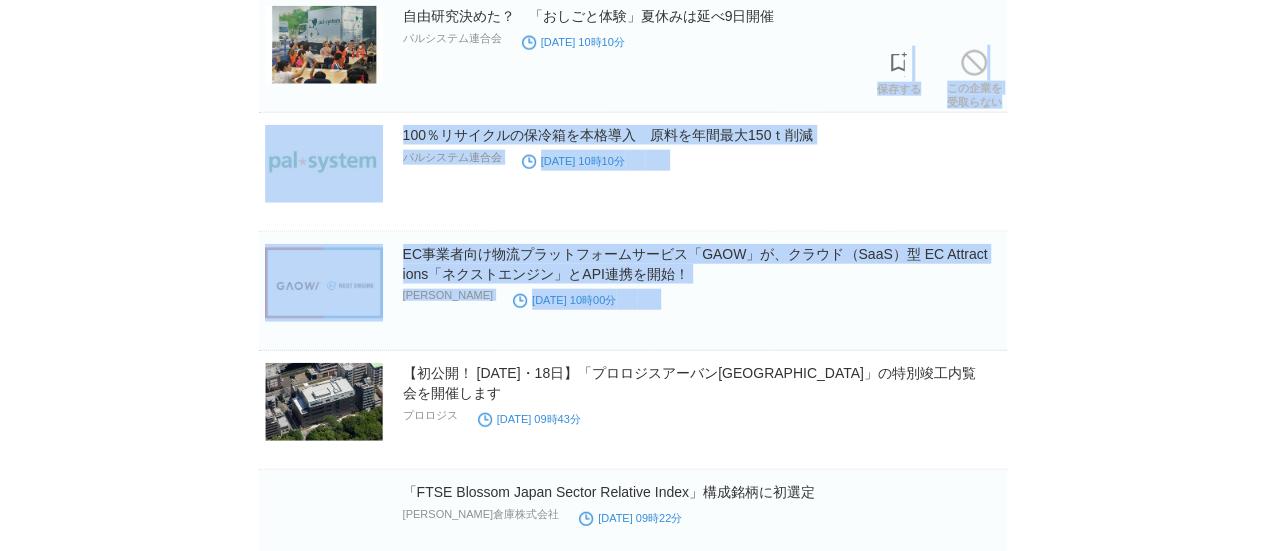 click on "自由研究決めた？　「おしごと体験」夏休みは延べ9日開催
パルシステム連合会
2025年7月4日 10時10分" at bounding box center [703, 38] 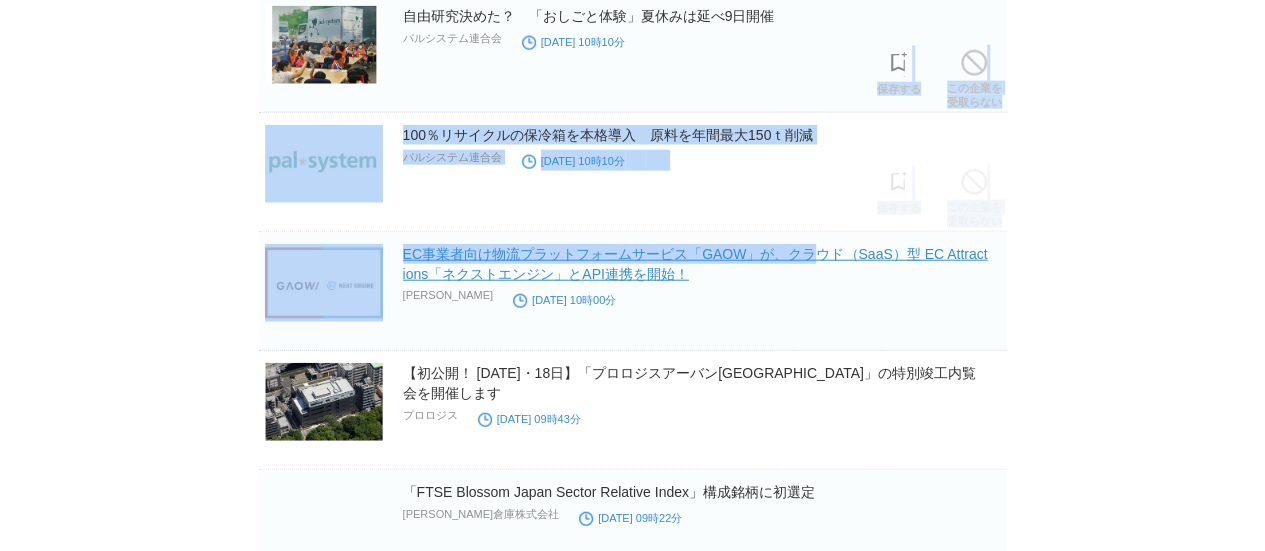 drag, startPoint x: 756, startPoint y: 42, endPoint x: 776, endPoint y: 230, distance: 189.06084 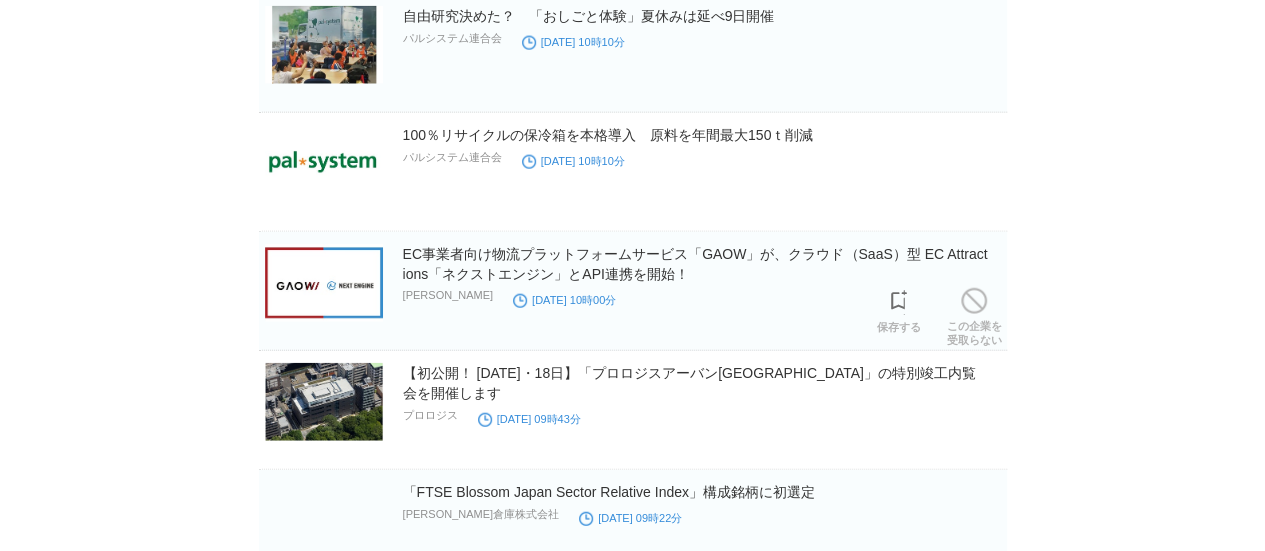 click on "EC事業者向け物流プラットフォームサービス「GAOW」が、クラウド（SaaS）型 EC Attractions「ネクストエンジン」とAPI連携を開始！
関通
2025年7月4日 10時00分
保存する
この企業を 受取らない" at bounding box center [633, 291] 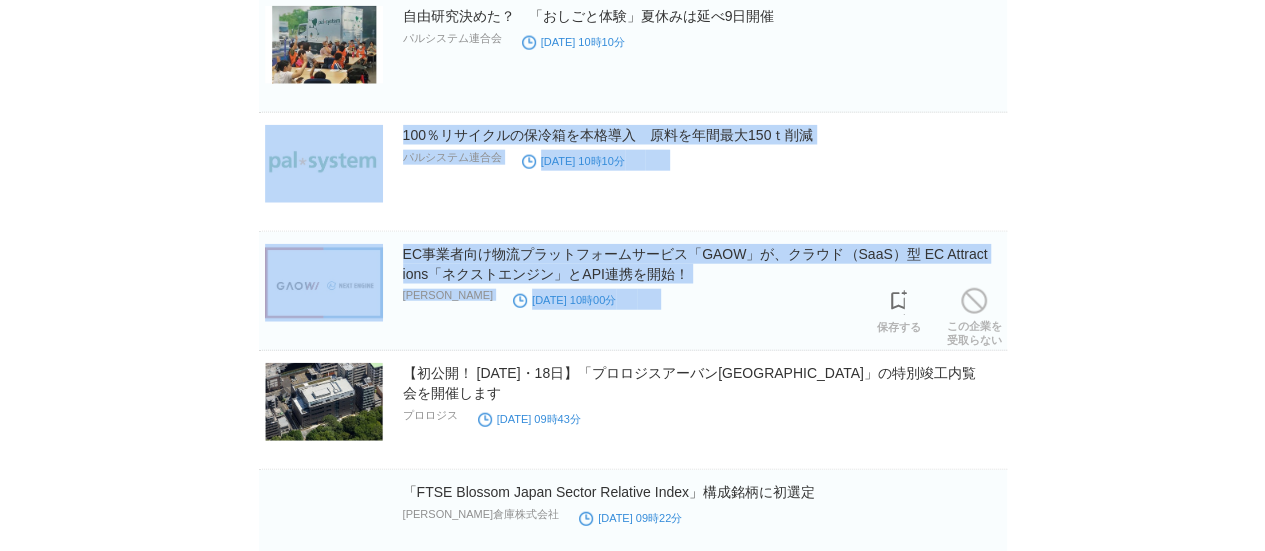 drag, startPoint x: 776, startPoint y: 315, endPoint x: 814, endPoint y: 59, distance: 258.80493 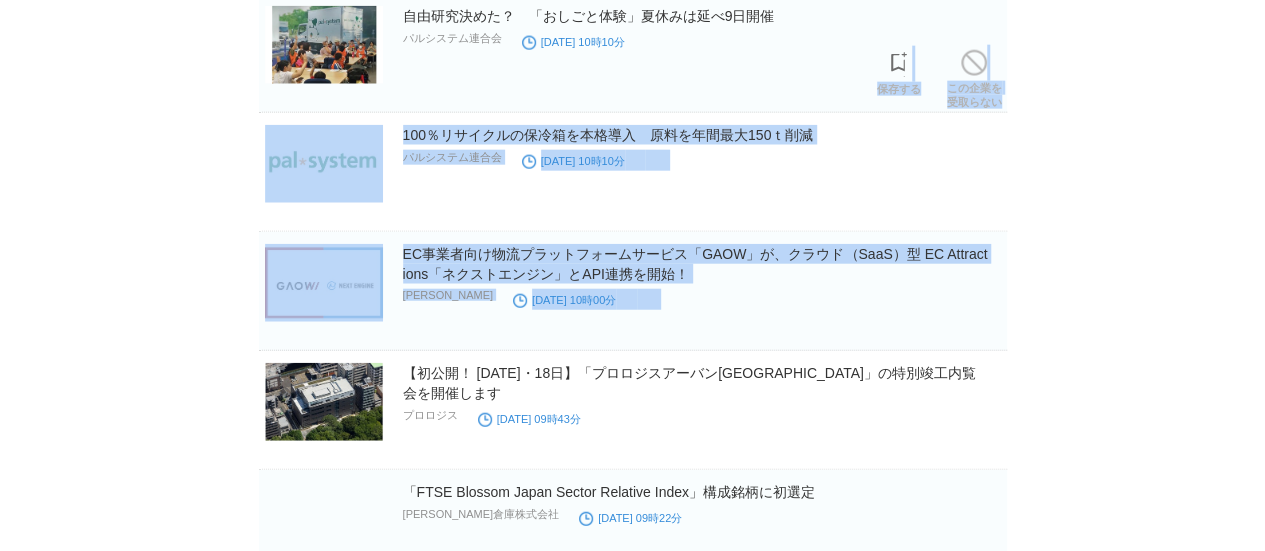 click on "自由研究決めた？　「おしごと体験」夏休みは延べ9日開催
パルシステム連合会
2025年7月4日 10時10分
保存する
この企業を 受取らない" at bounding box center [633, 53] 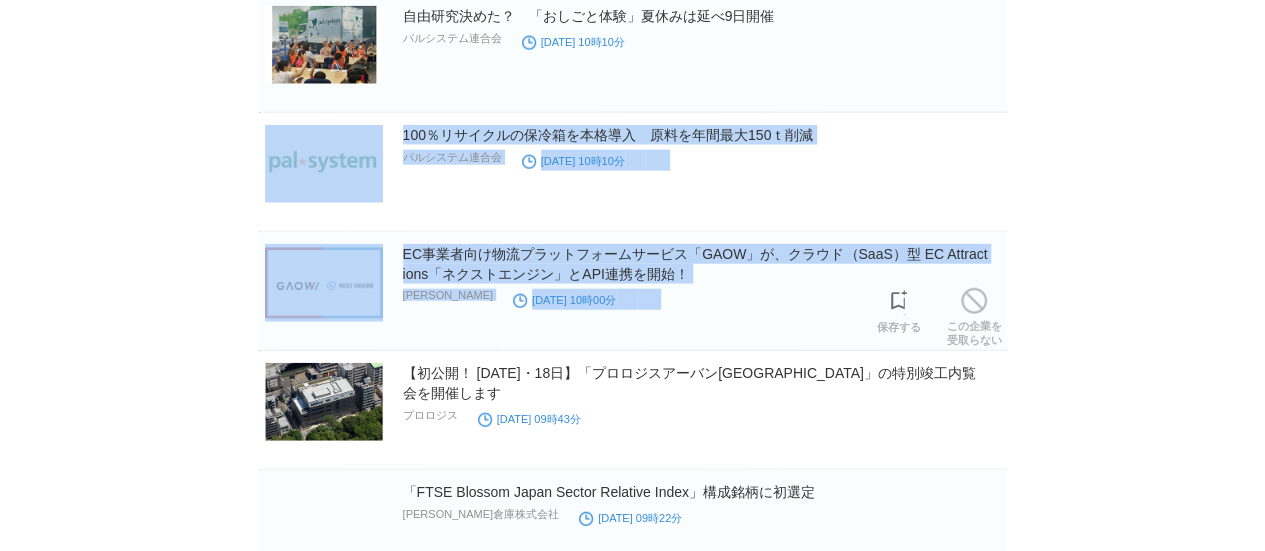 drag, startPoint x: 814, startPoint y: 59, endPoint x: 791, endPoint y: 285, distance: 227.16734 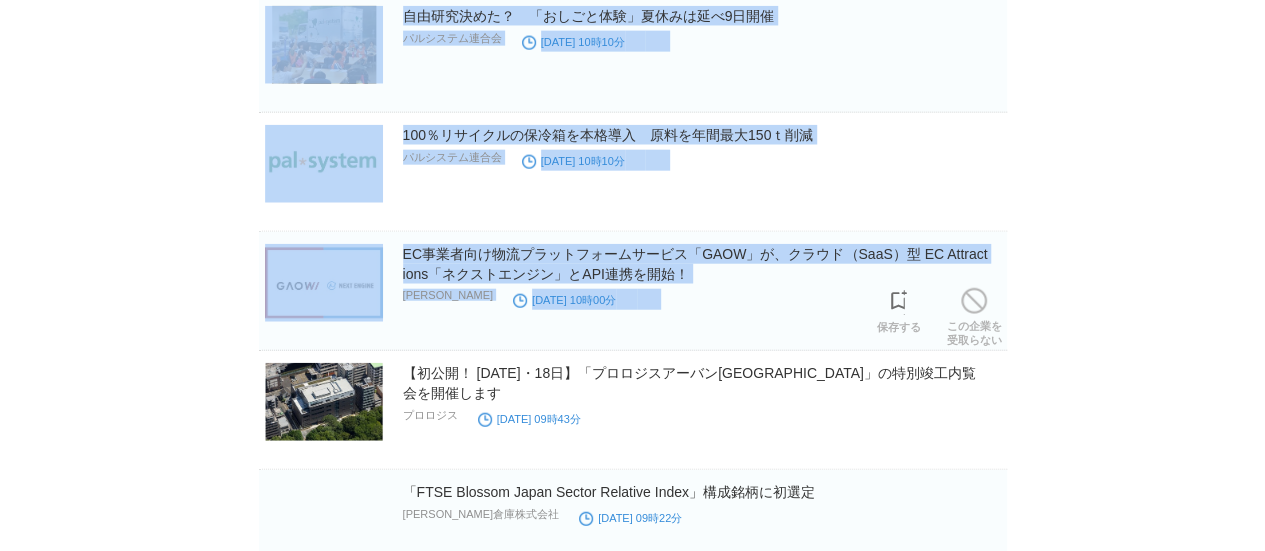 drag, startPoint x: 791, startPoint y: 285, endPoint x: 823, endPoint y: -45, distance: 331.54788 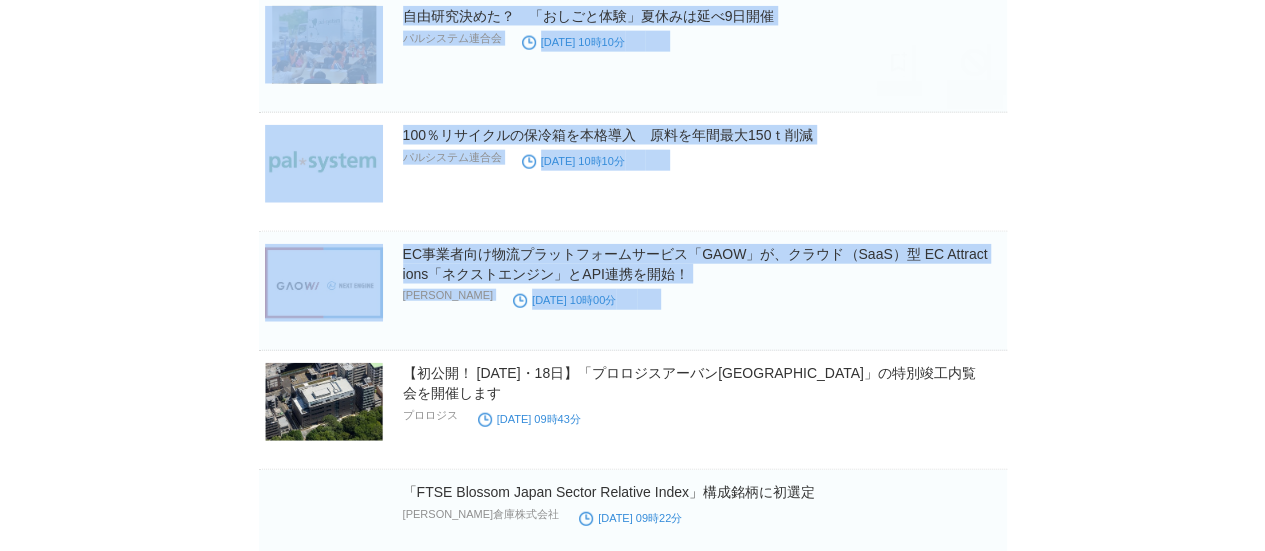 scroll, scrollTop: 9705, scrollLeft: 0, axis: vertical 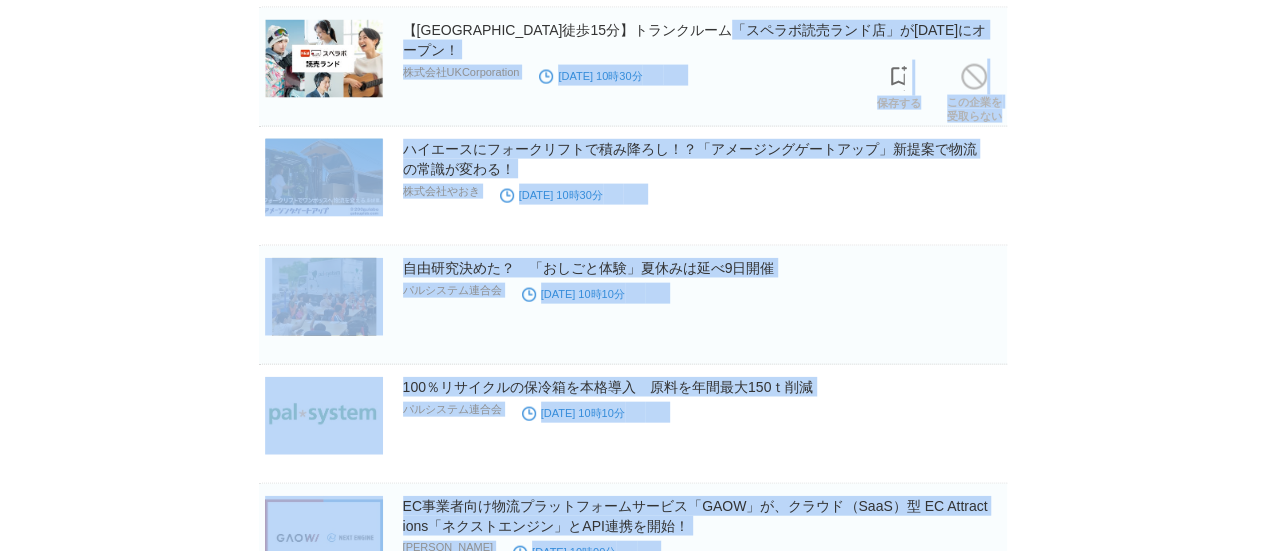 click on "【読売ランド駅徒歩15分】トランクルーム「スペラボ読売ランド店」が2025年8月1日にオープン！
株式会社UKCorporation
2025年7月4日 10時30分
保存する
この企業を 受取らない" at bounding box center [633, 67] 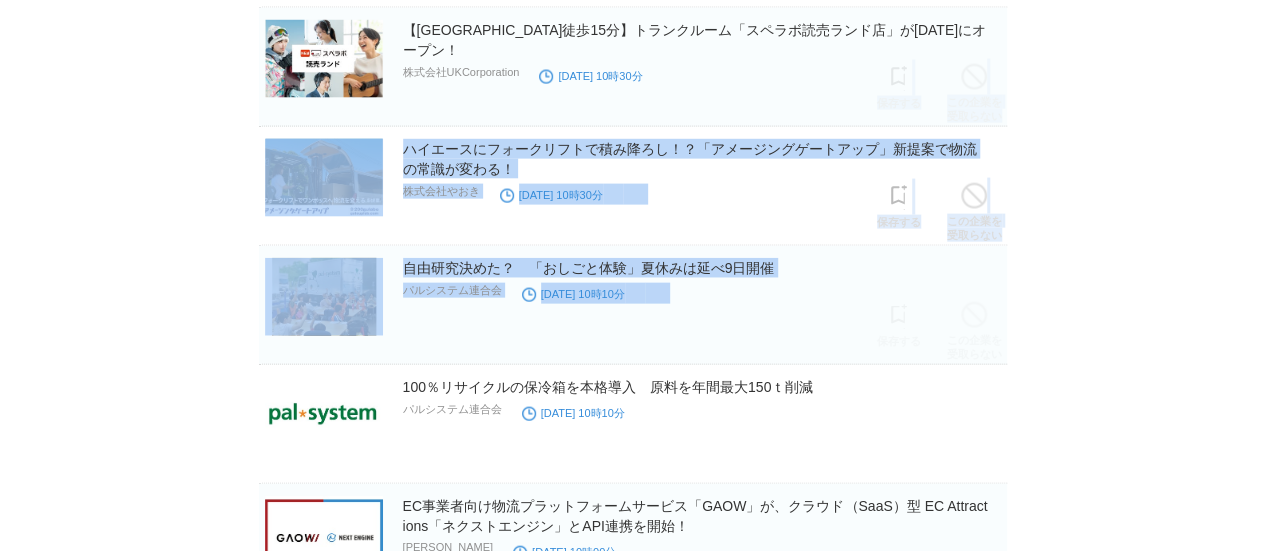 drag, startPoint x: 792, startPoint y: 95, endPoint x: 872, endPoint y: 333, distance: 251.08565 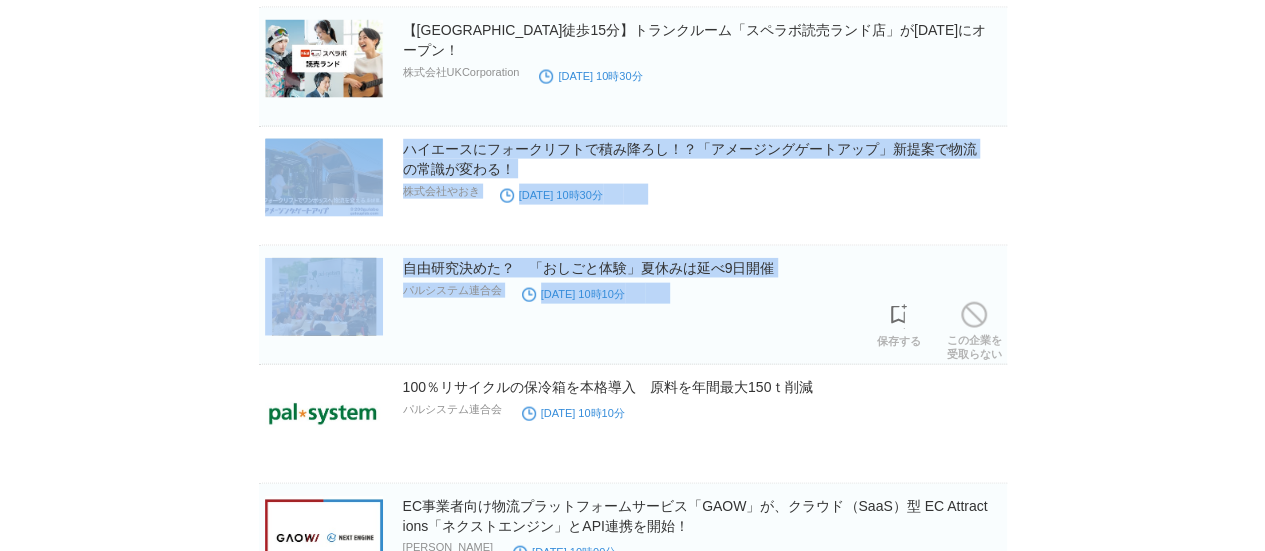 click on "自由研究決めた？　「おしごと体験」夏休みは延べ9日開催
パルシステム連合会
2025年7月4日 10時10分
保存する
この企業を 受取らない" at bounding box center [633, 305] 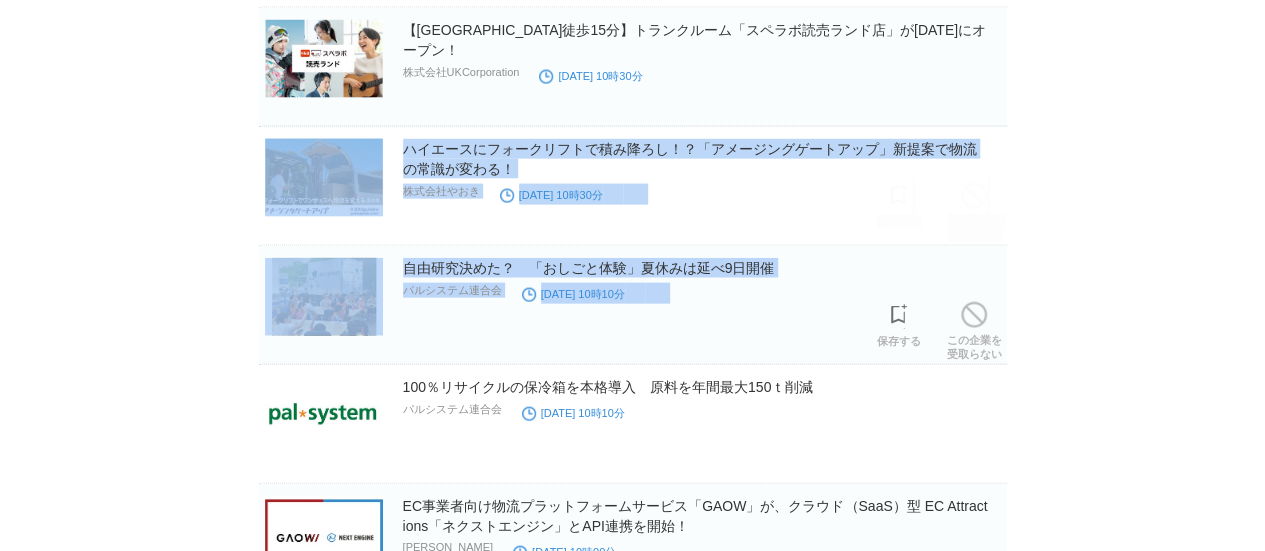 drag, startPoint x: 872, startPoint y: 333, endPoint x: 834, endPoint y: 73, distance: 262.76224 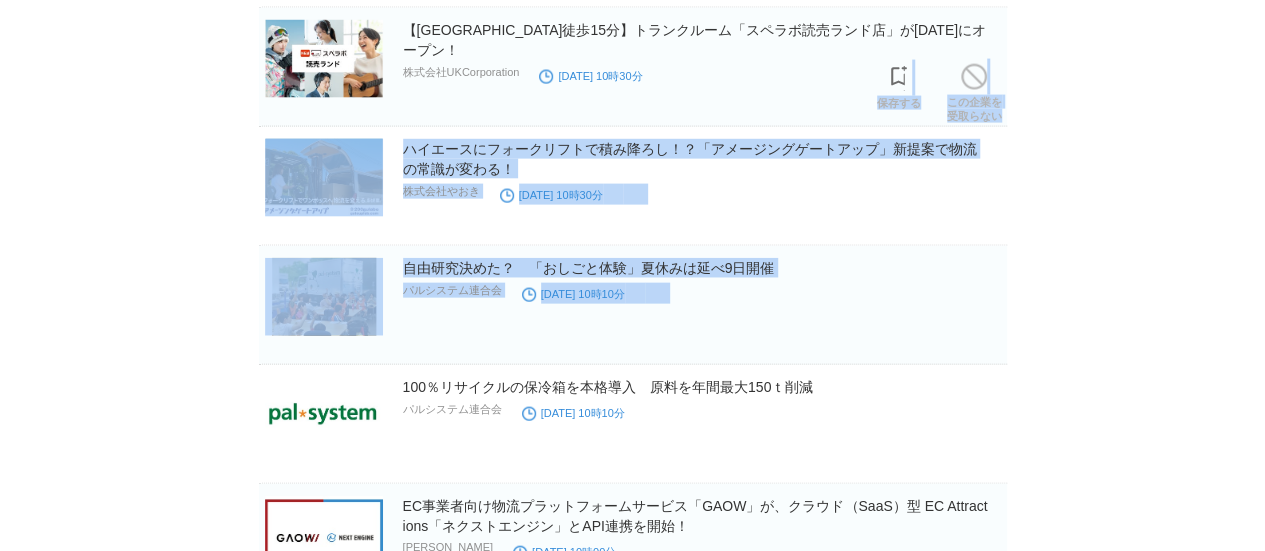 click on "【読売ランド駅徒歩15分】トランクルーム「スペラボ読売ランド店」が2025年8月1日にオープン！
株式会社UKCorporation
2025年7月4日 10時30分
保存する
この企業を 受取らない" at bounding box center [633, 67] 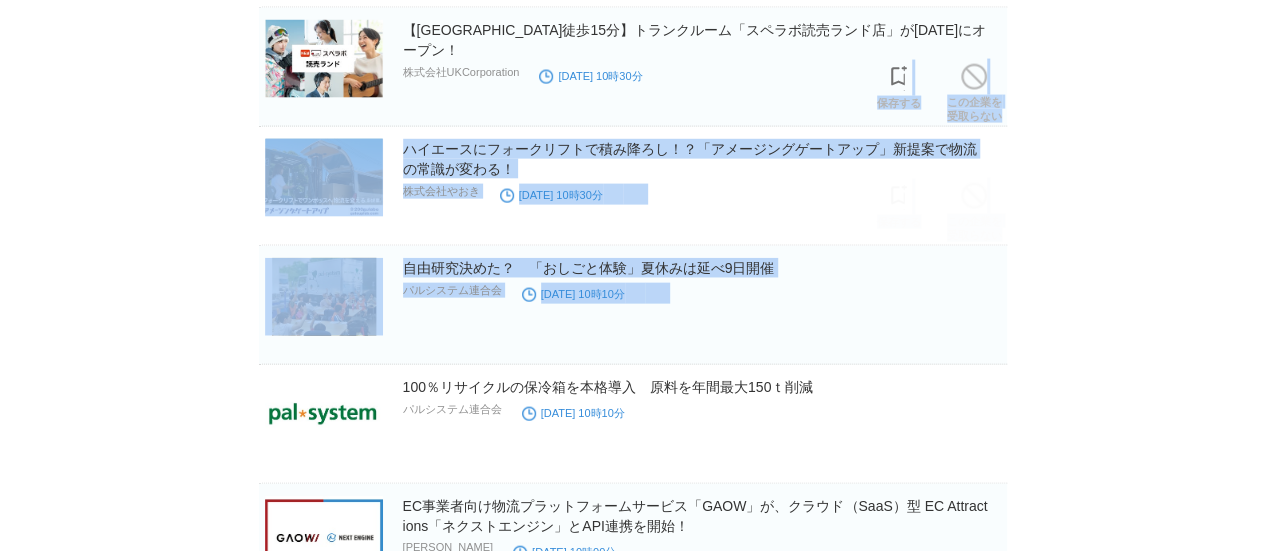 drag, startPoint x: 834, startPoint y: 73, endPoint x: 877, endPoint y: 345, distance: 275.37793 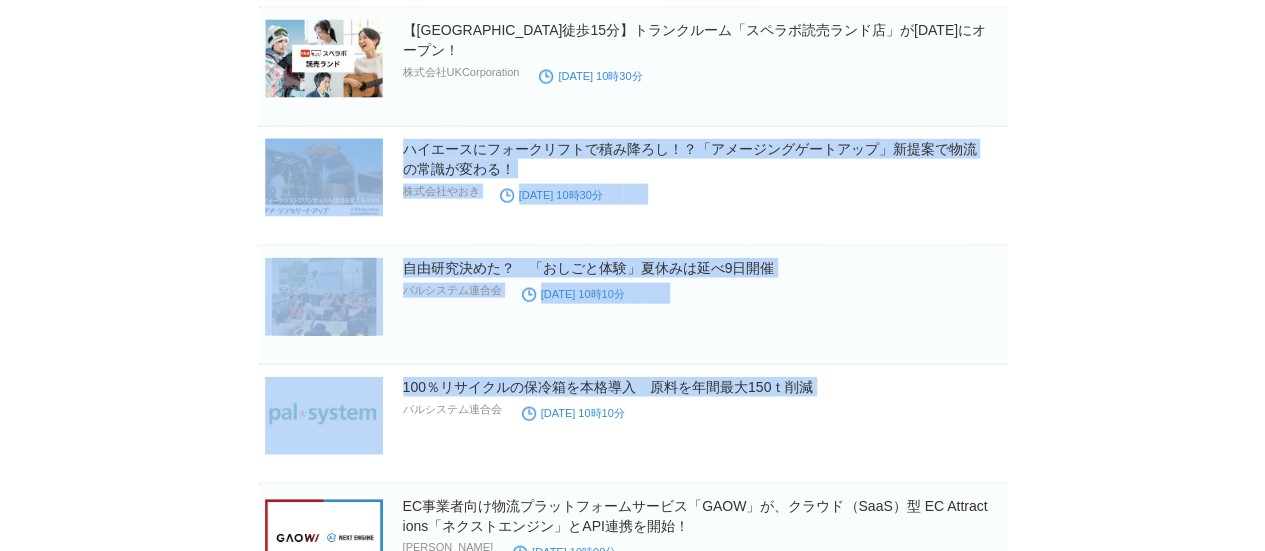 click on "プレスリリース受信設定 で設定したプレスリリースが表示されます。
日本通運とＪＲ九州、新幹線を利用した貨物輸送サービス「NXスーパーエクスプレスカーゴ」を九州エリアで開始
NIPPON EXPRESSホールディングス株式会社
23分前
保存する
この企業を 受取らない
株式会社ザブーン
23分前" at bounding box center [633, -3588] 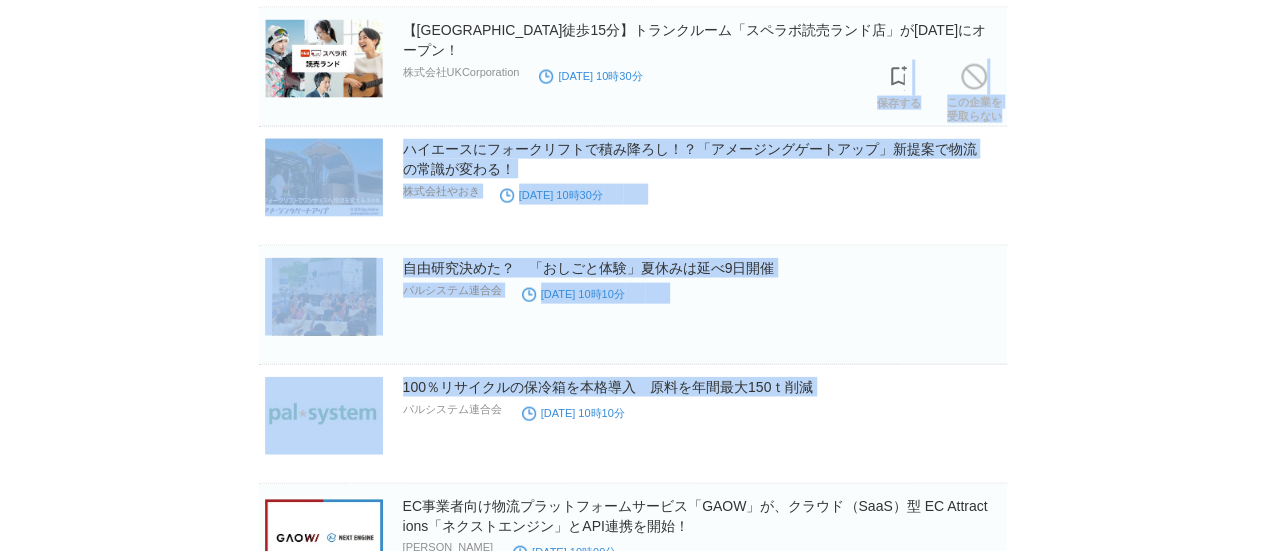 click on "【読売ランド駅徒歩15分】トランクルーム「スペラボ読売ランド店」が2025年8月1日にオープン！
株式会社UKCorporation
2025年7月4日 10時30分
保存する
この企業を 受取らない" at bounding box center (633, 67) 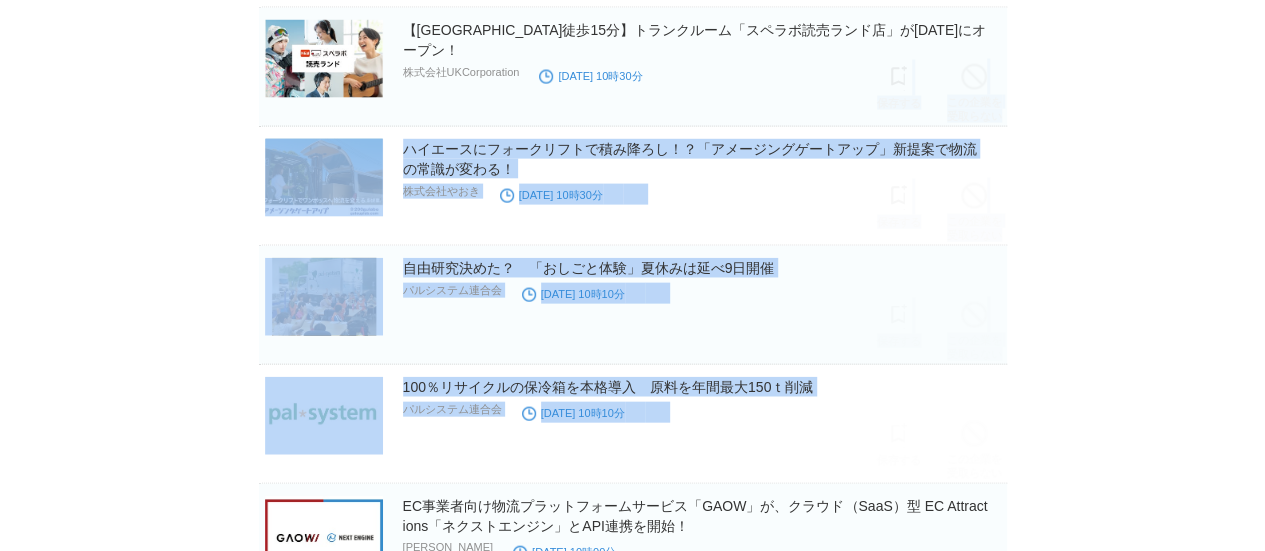 drag, startPoint x: 824, startPoint y: 83, endPoint x: 840, endPoint y: 439, distance: 356.35938 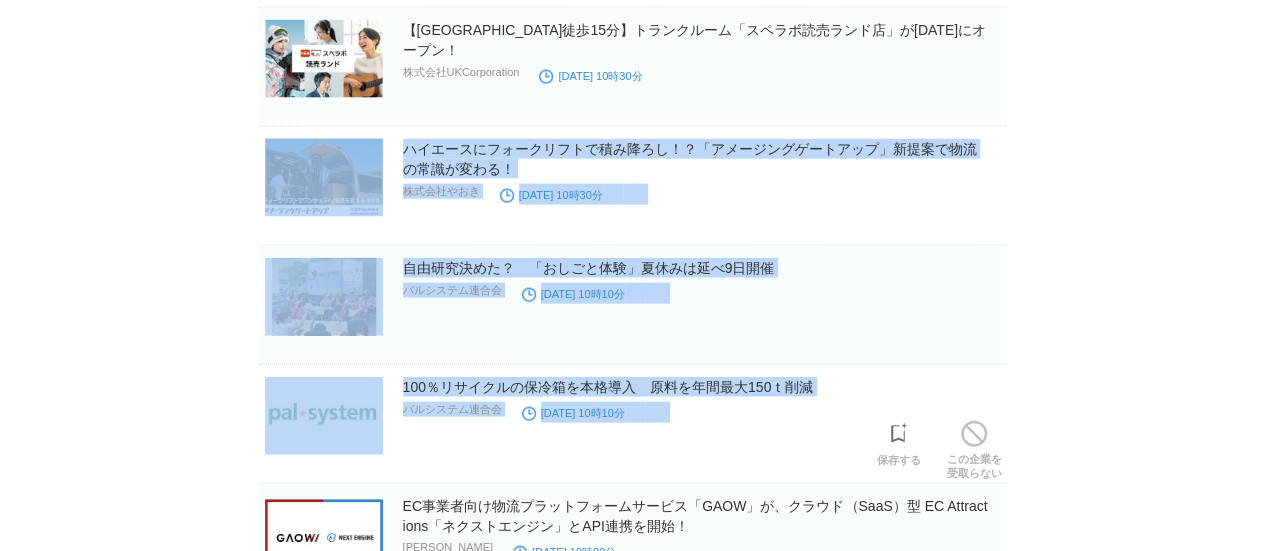 click on "100％リサイクルの保冷箱を本格導入　原料を年間最大150ｔ削減
パルシステム連合会
2025年7月4日 10時10分
保存する
この企業を 受取らない" at bounding box center [633, 430] 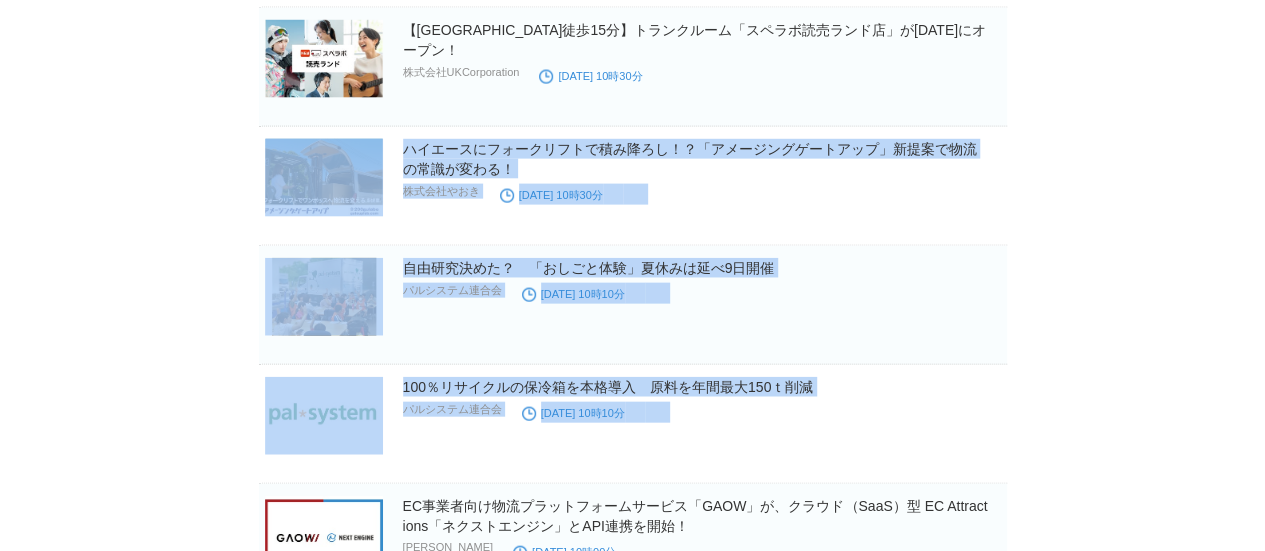 drag, startPoint x: 840, startPoint y: 439, endPoint x: 784, endPoint y: 74, distance: 369.2709 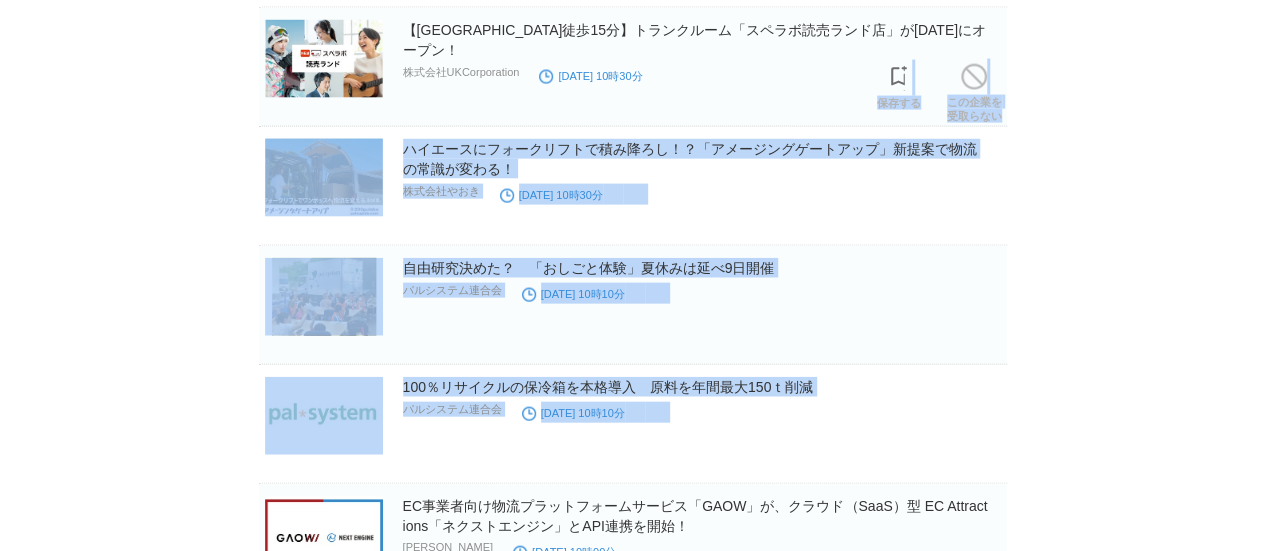 click on "【読売ランド駅徒歩15分】トランクルーム「スペラボ読売ランド店」が2025年8月1日にオープン！
株式会社UKCorporation
2025年7月4日 10時30分
保存する
この企業を 受取らない" at bounding box center [633, 67] 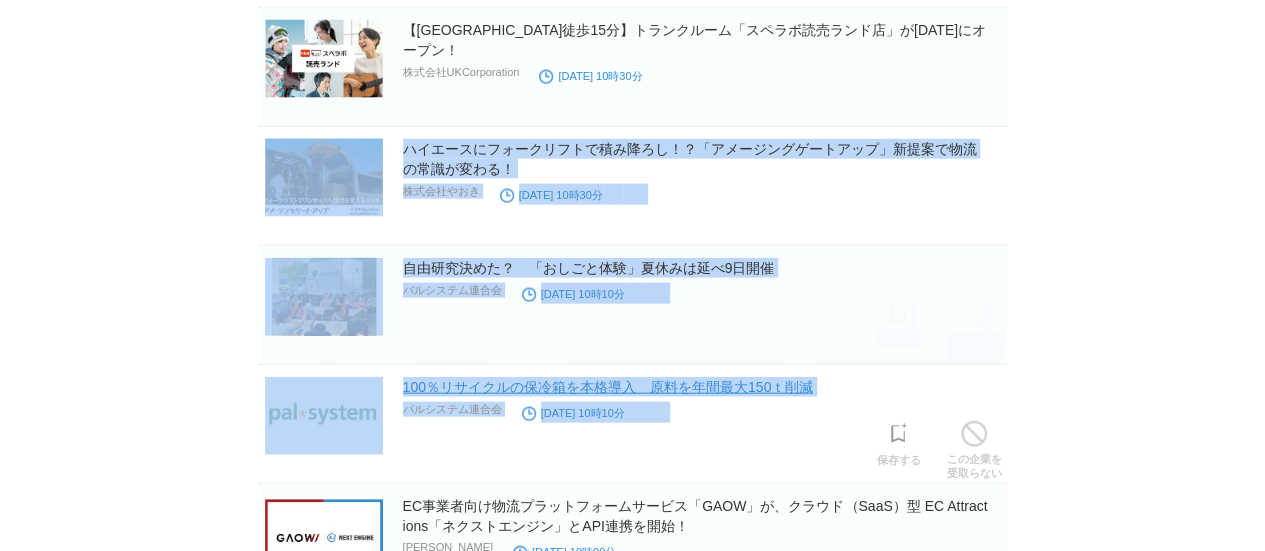 drag, startPoint x: 784, startPoint y: 74, endPoint x: 818, endPoint y: 371, distance: 298.9398 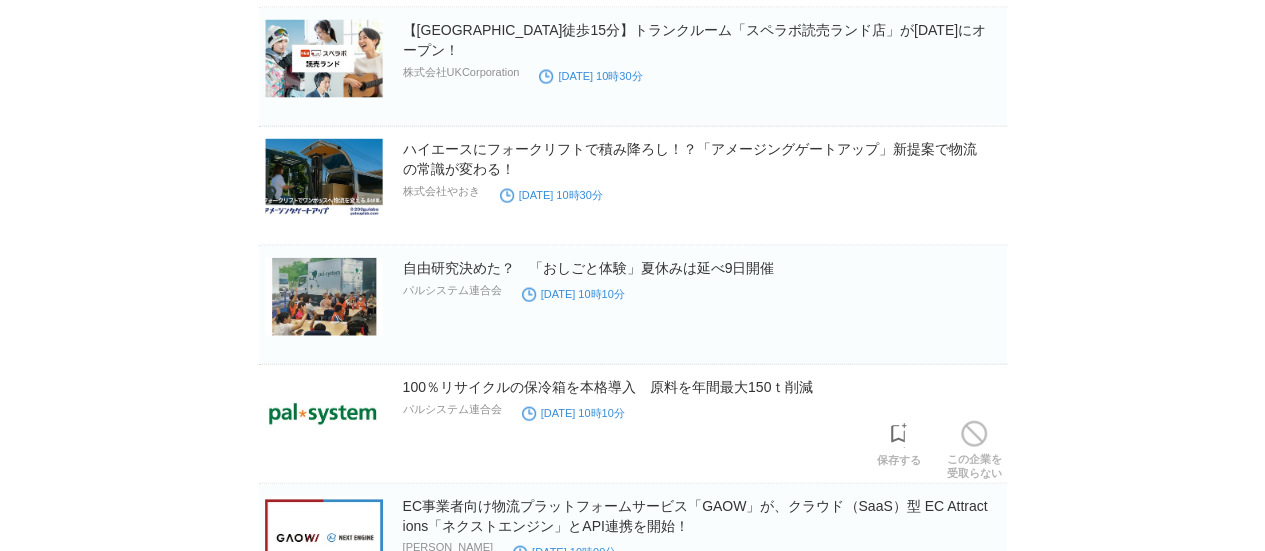 click on "100％リサイクルの保冷箱を本格導入　原料を年間最大150ｔ削減
パルシステム連合会
2025年7月4日 10時10分
保存する
この企業を 受取らない" at bounding box center (633, 430) 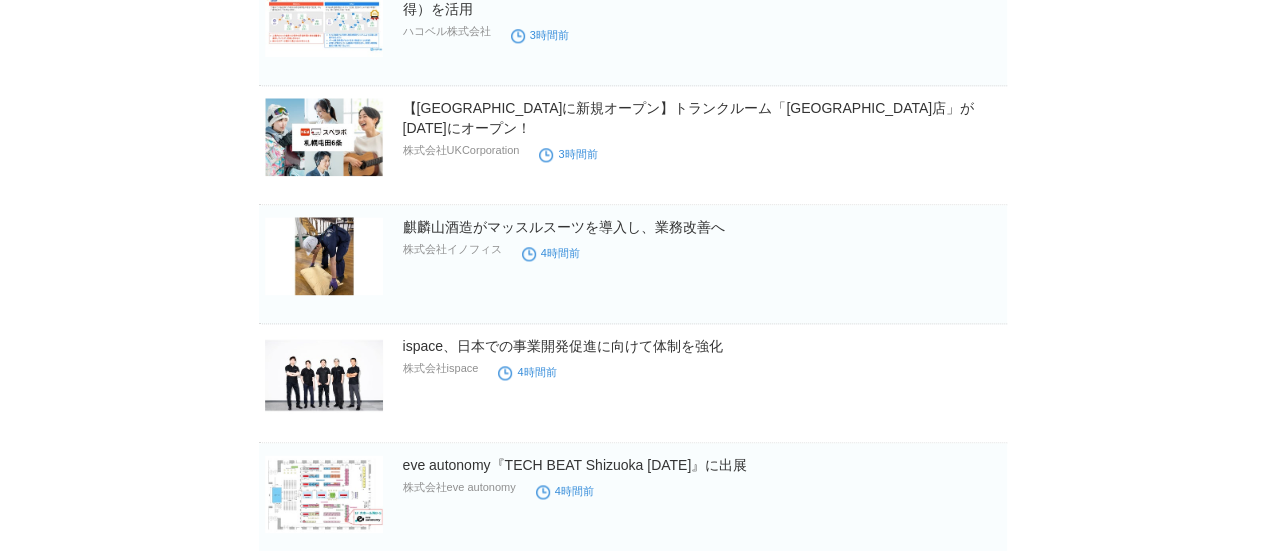 scroll, scrollTop: 0, scrollLeft: 0, axis: both 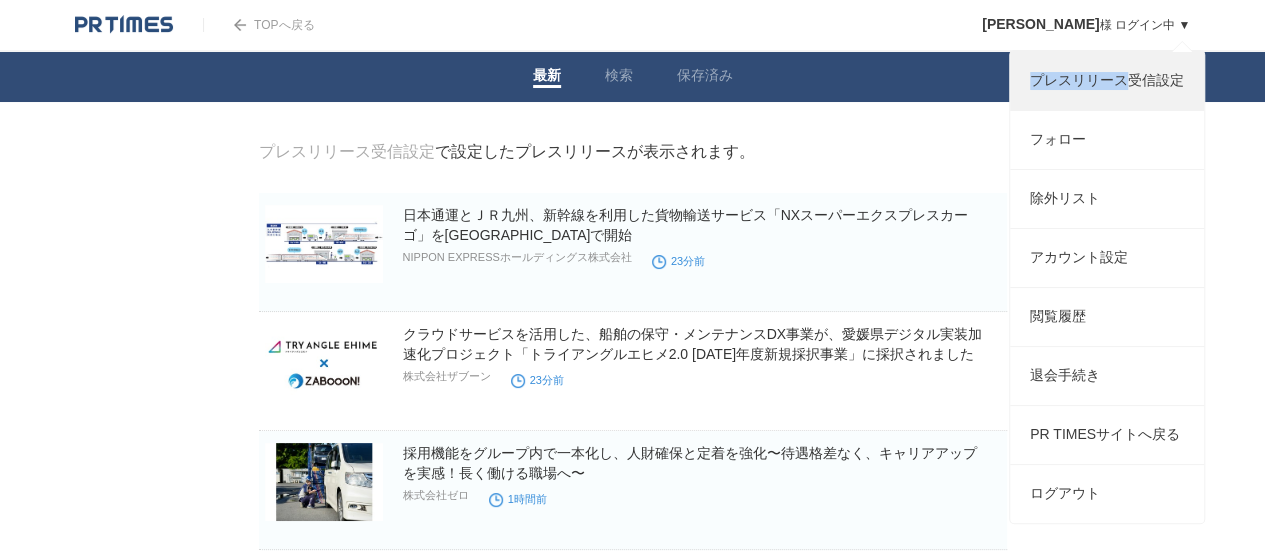 drag, startPoint x: 1177, startPoint y: 15, endPoint x: 1131, endPoint y: 82, distance: 81.27115 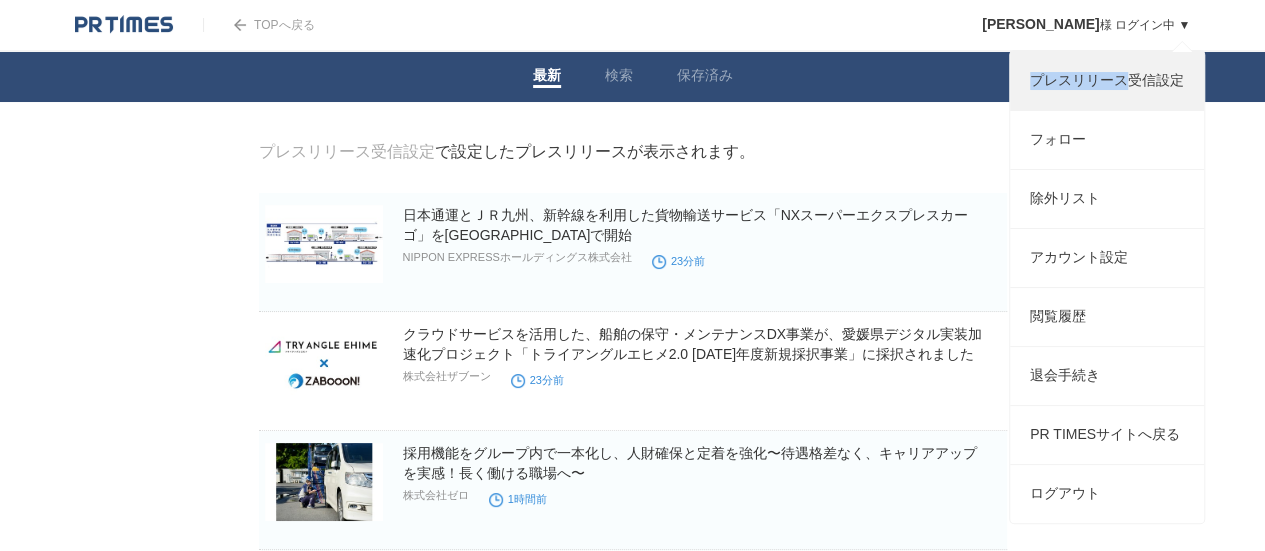 click on "プレスリリース受信設定" at bounding box center [1107, 81] 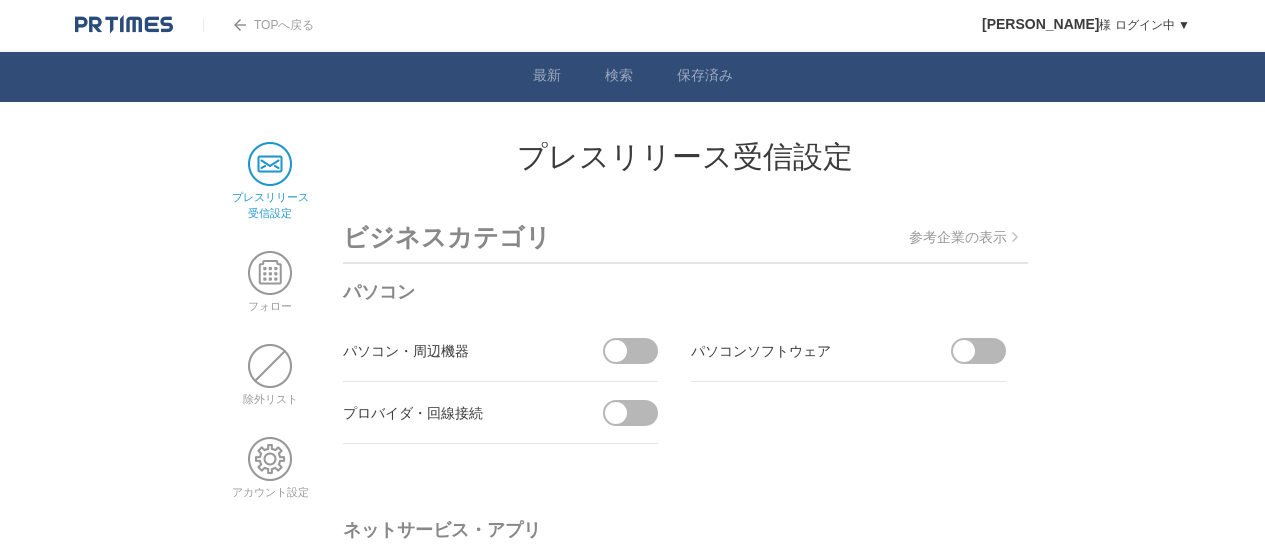 scroll, scrollTop: 0, scrollLeft: 0, axis: both 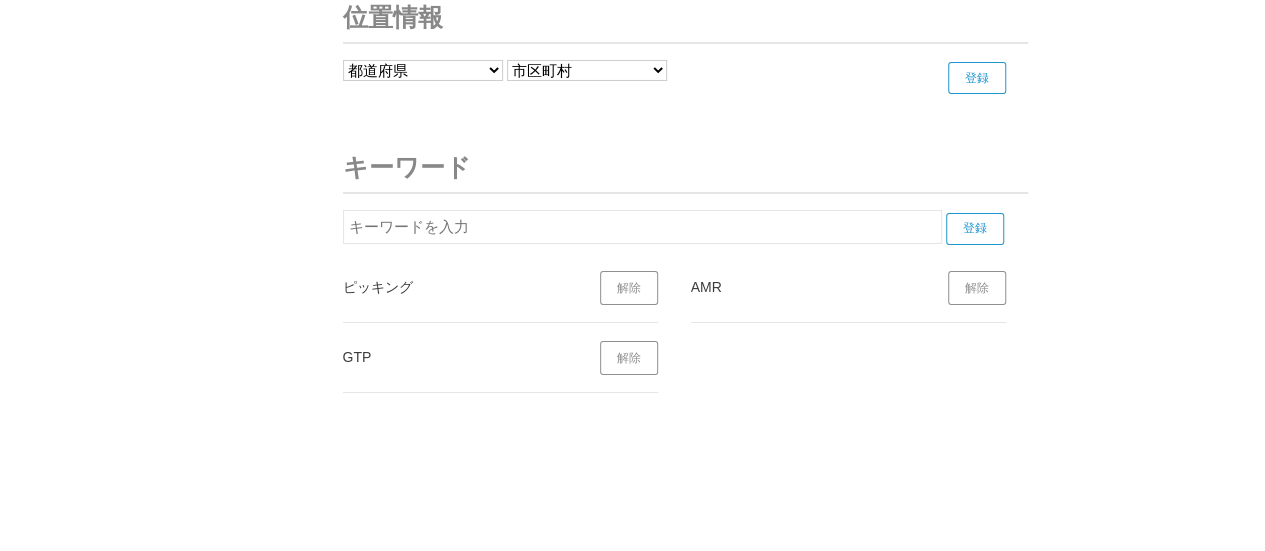 drag, startPoint x: 338, startPoint y: 264, endPoint x: 429, endPoint y: 353, distance: 127.28708 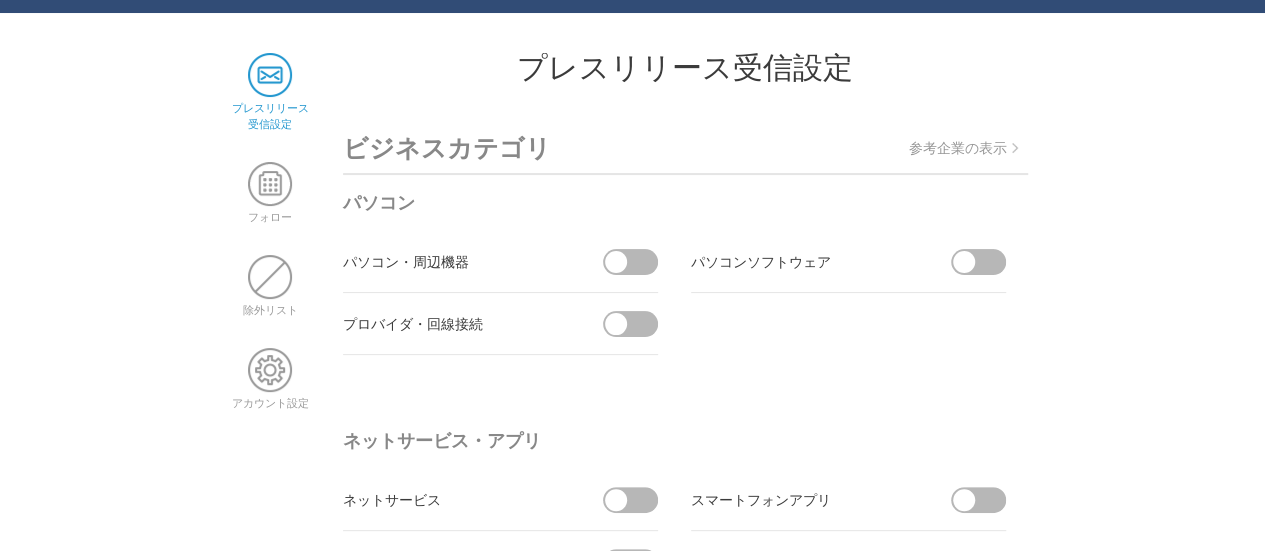 scroll, scrollTop: 0, scrollLeft: 0, axis: both 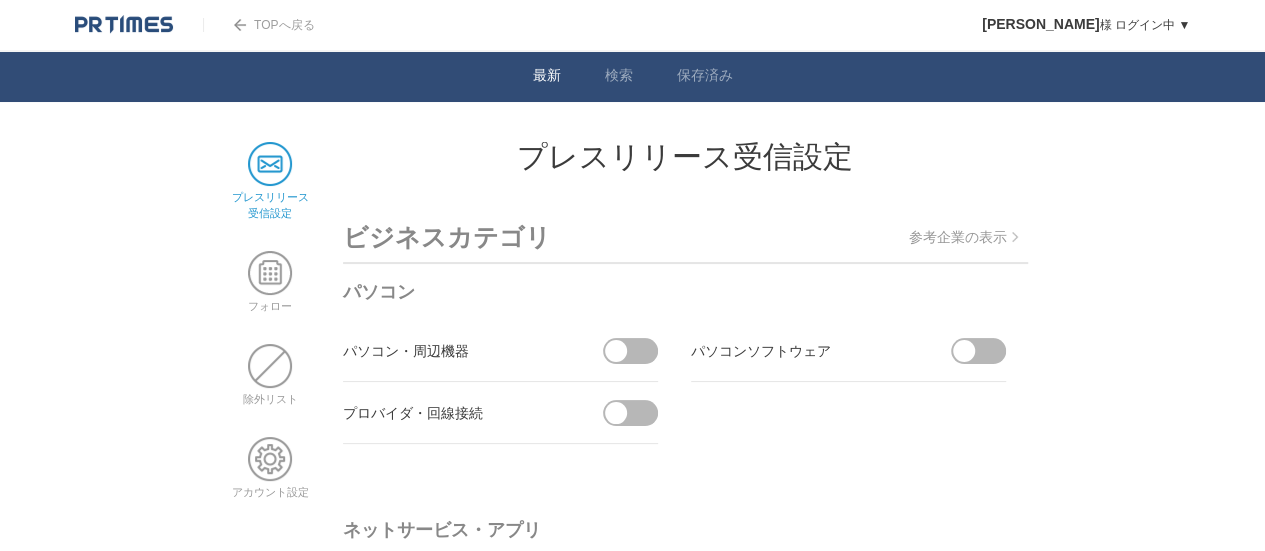 click on "最新" at bounding box center [547, 77] 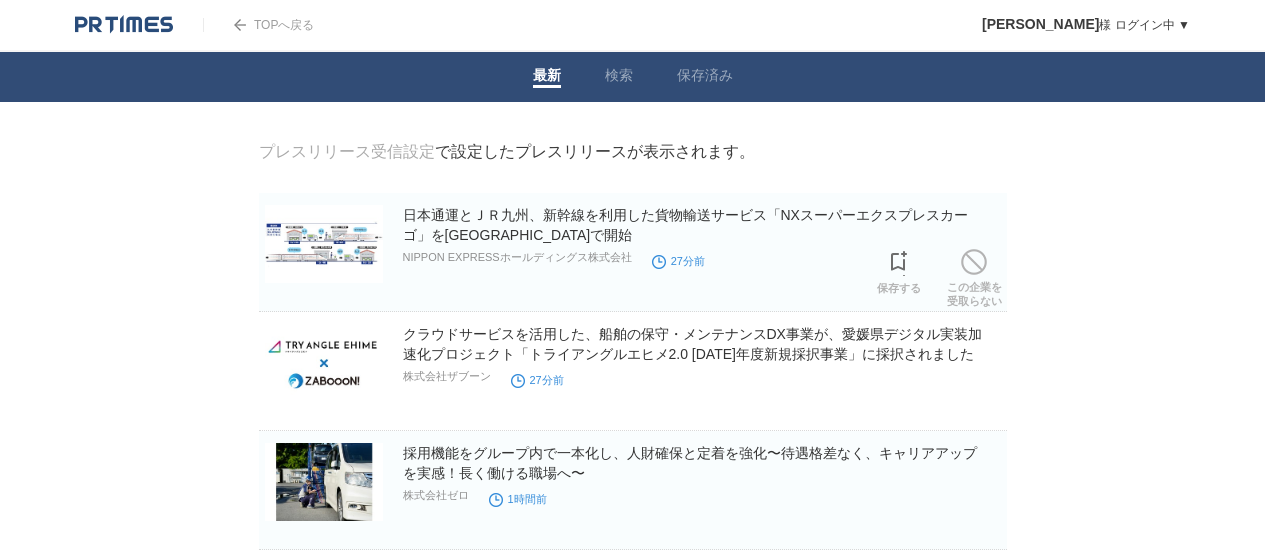 scroll, scrollTop: 0, scrollLeft: 0, axis: both 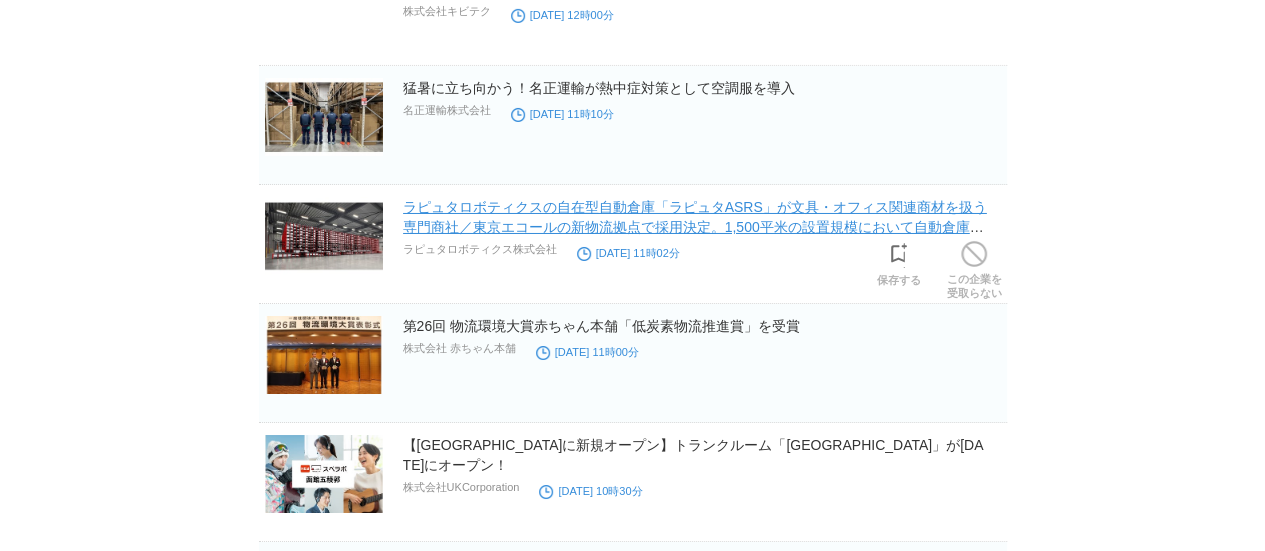click on "ラピュタロボティクスの自在型自動倉庫「ラピュタASRS」が文具・オフィス関連商材を扱う専門商社／東京エコールの新物流拠点で採用決定。1,500平米の設置規模において自動倉庫内で荷合せまでを自動化。" at bounding box center [695, 227] 